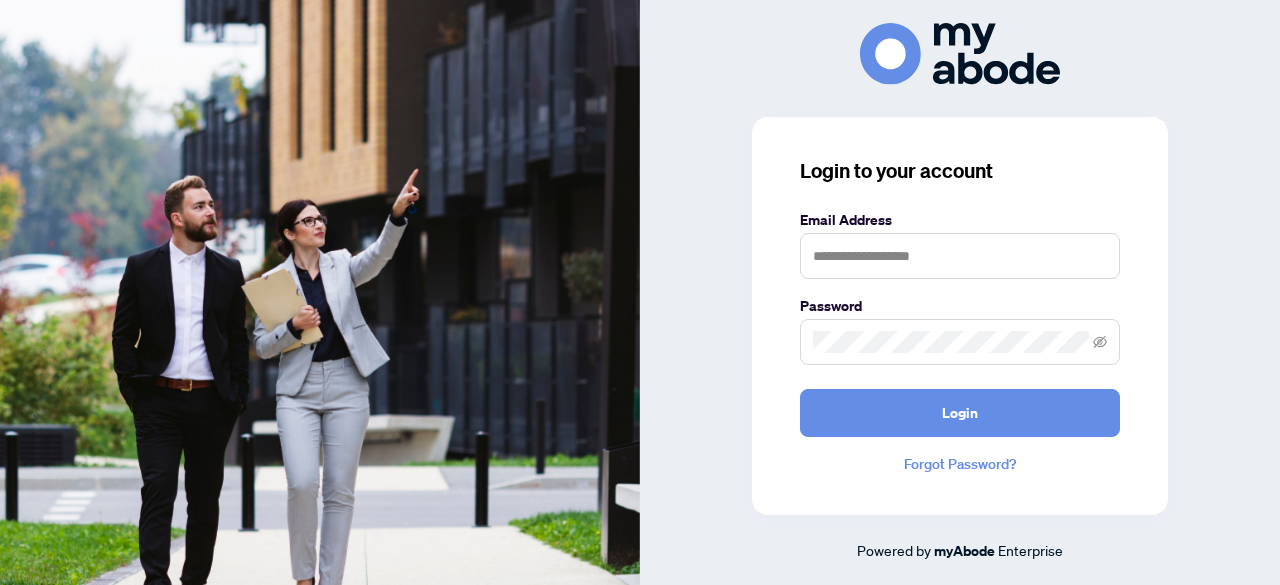 scroll, scrollTop: 0, scrollLeft: 0, axis: both 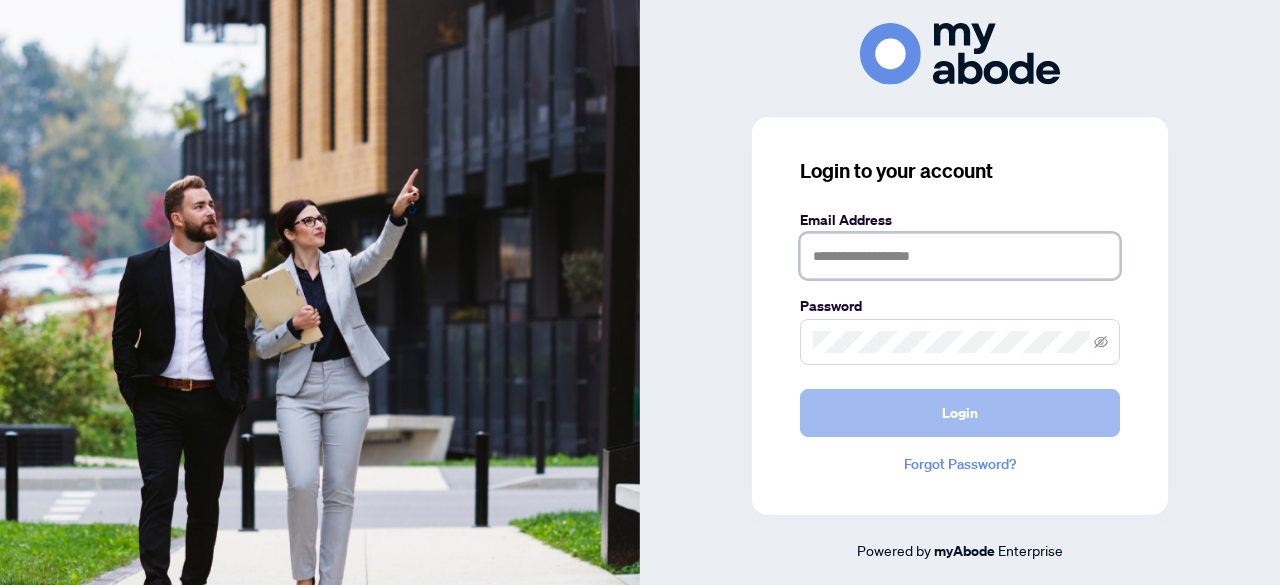 type on "**********" 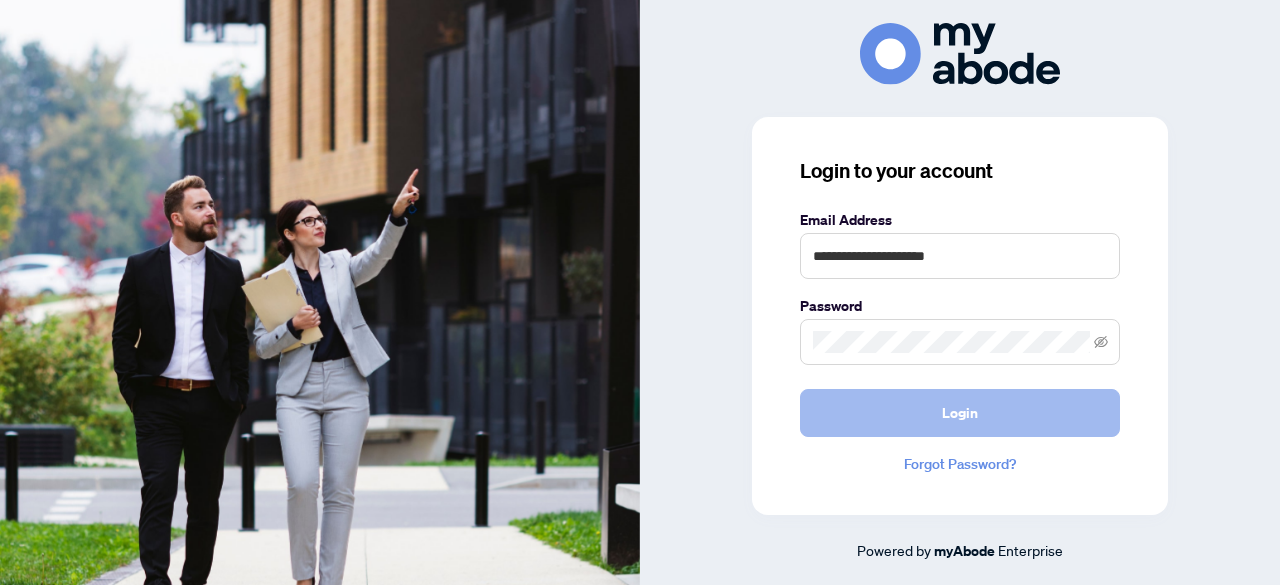 click on "Login" at bounding box center [960, 413] 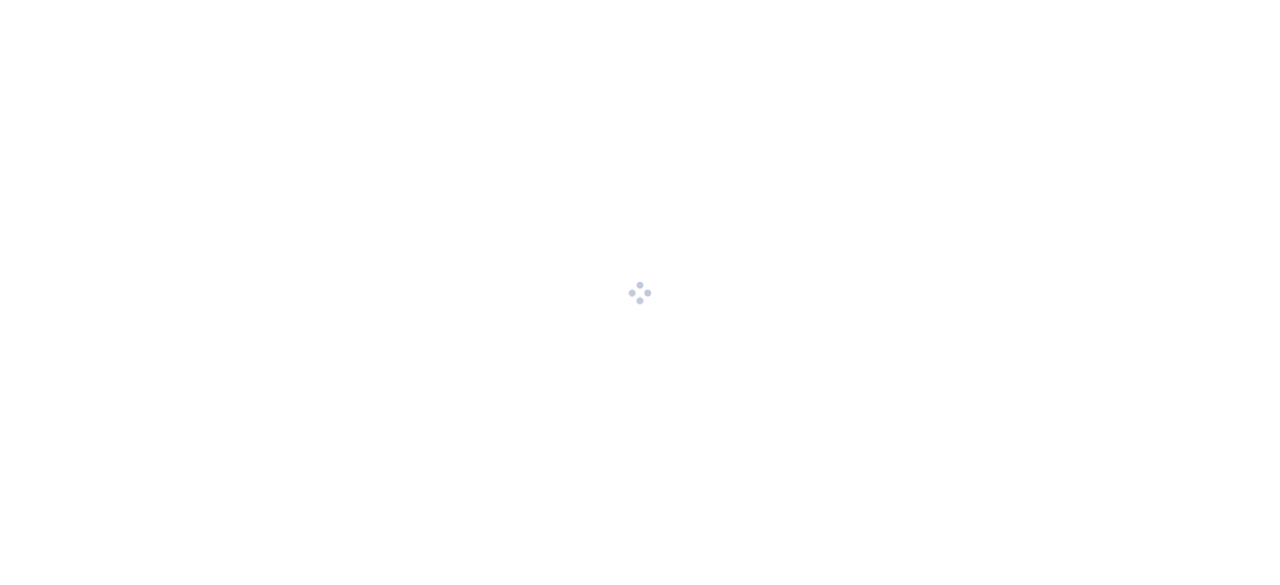 scroll, scrollTop: 0, scrollLeft: 0, axis: both 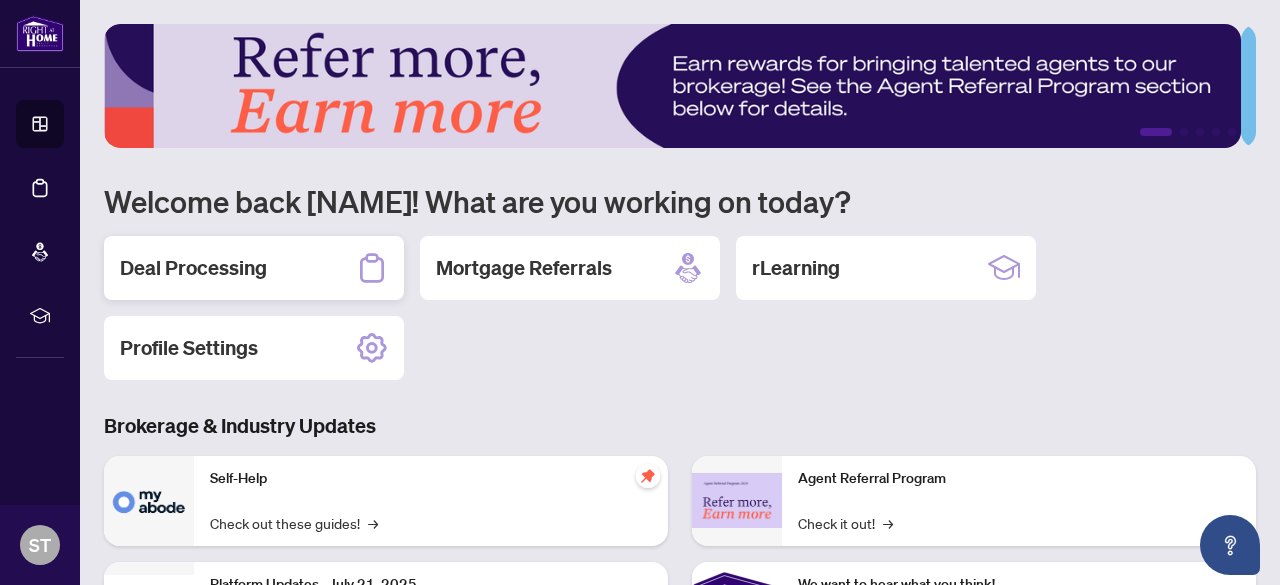 click on "Deal Processing" at bounding box center (254, 268) 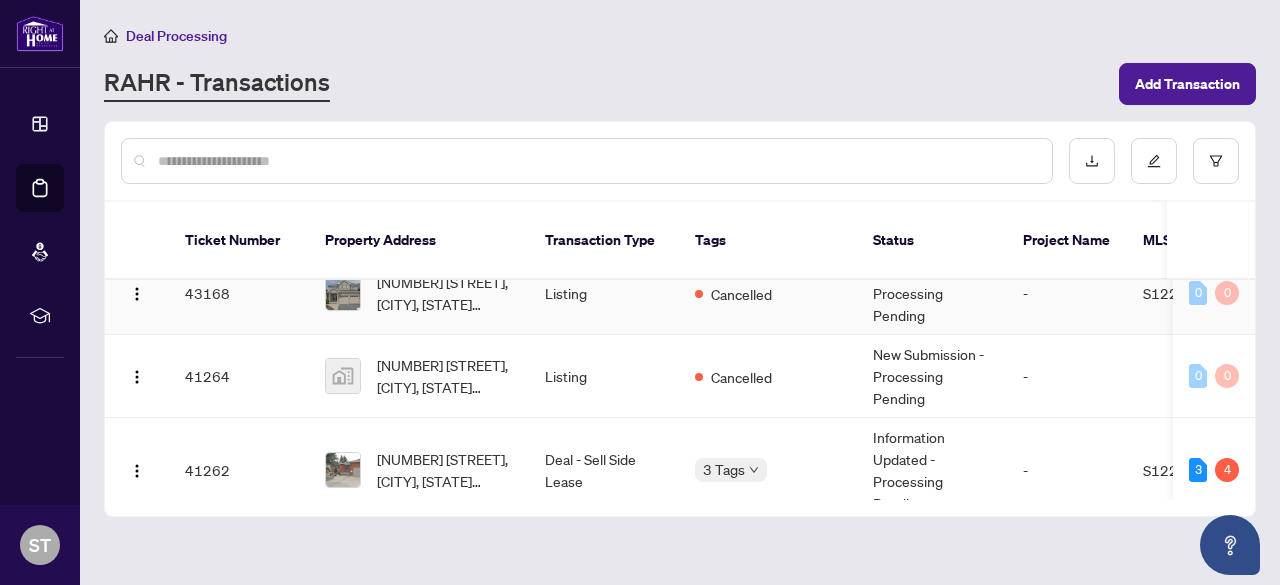 scroll, scrollTop: 400, scrollLeft: 0, axis: vertical 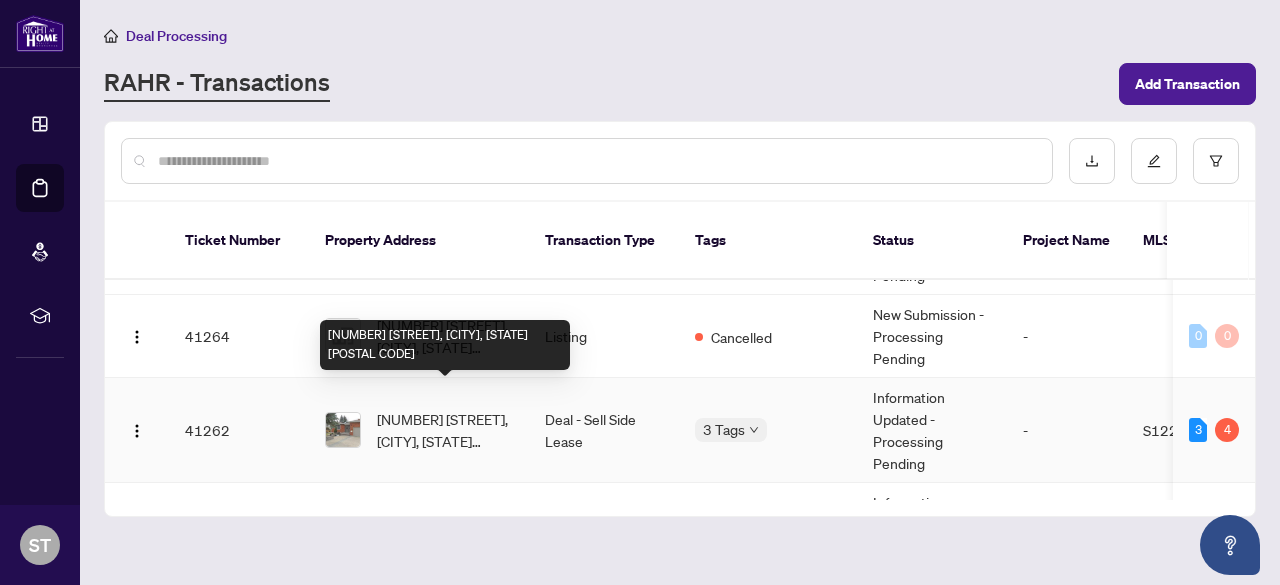 click on "[NUMBER] [STREET], [CITY], [STATE] [POSTAL CODE]" at bounding box center (445, 430) 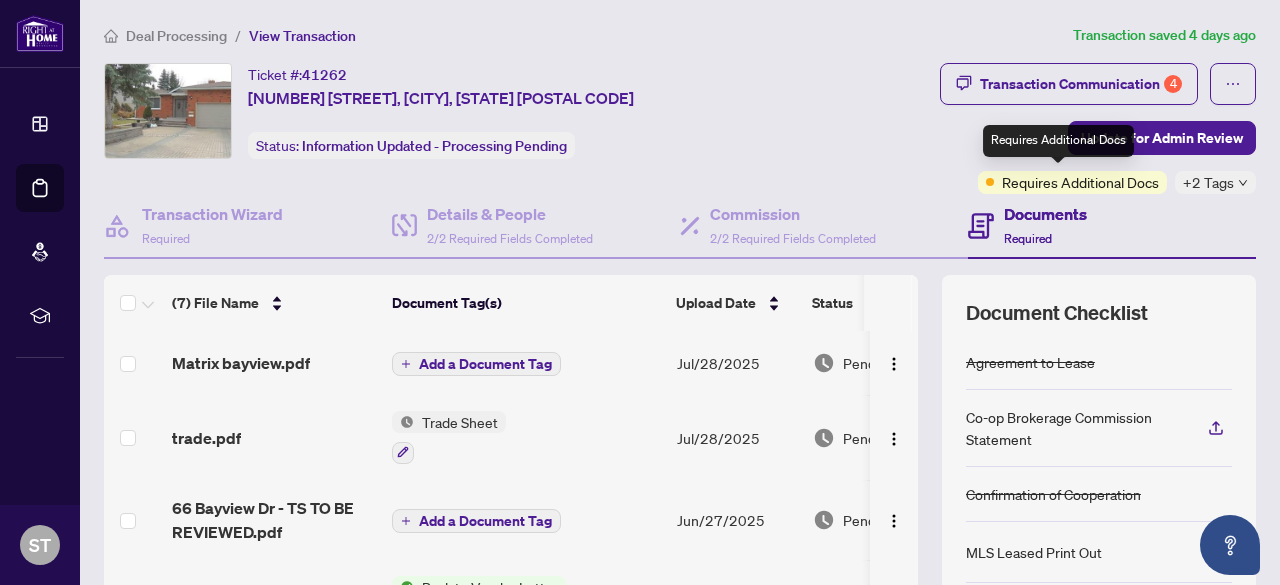click on "Requires Additional Docs" at bounding box center (1080, 182) 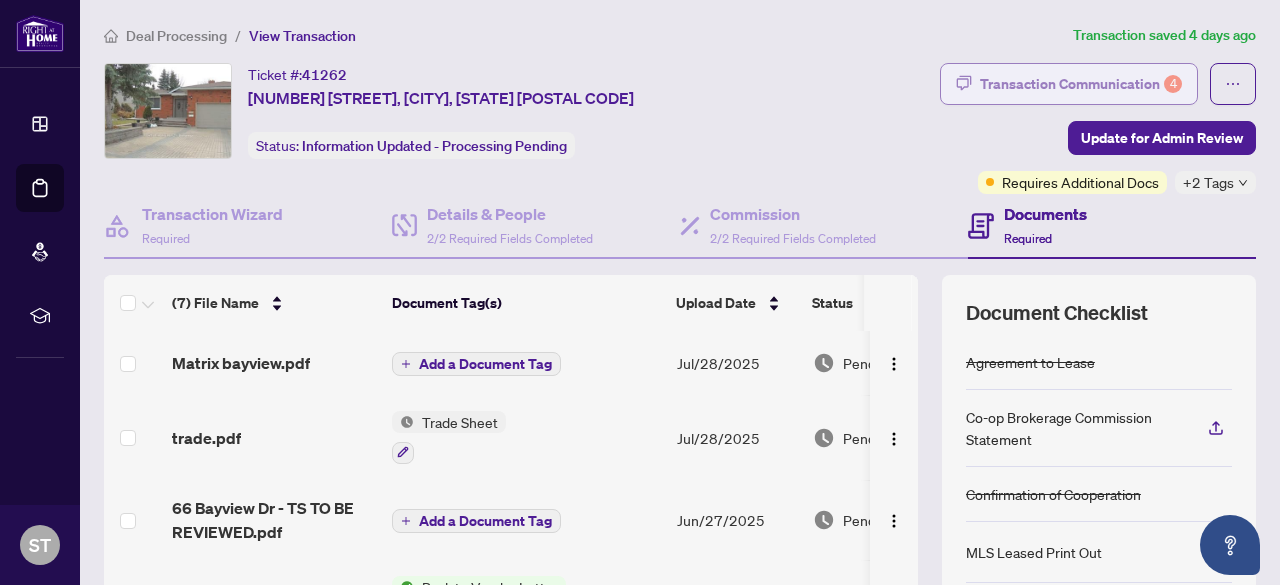 click on "Transaction Communication 4" at bounding box center (1081, 84) 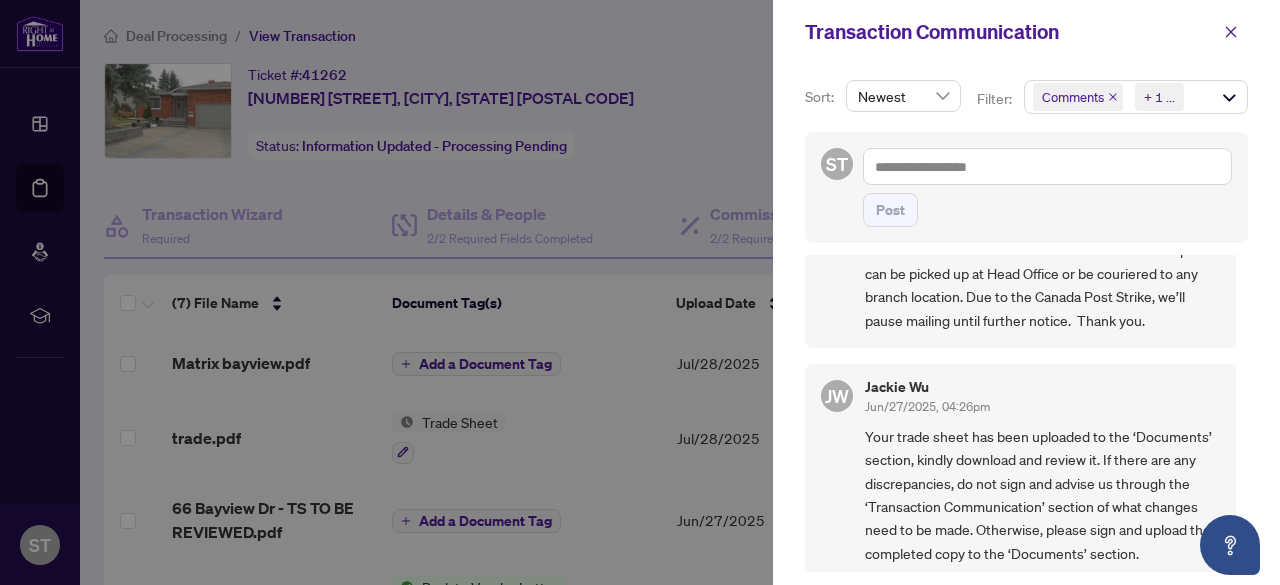 scroll, scrollTop: 400, scrollLeft: 0, axis: vertical 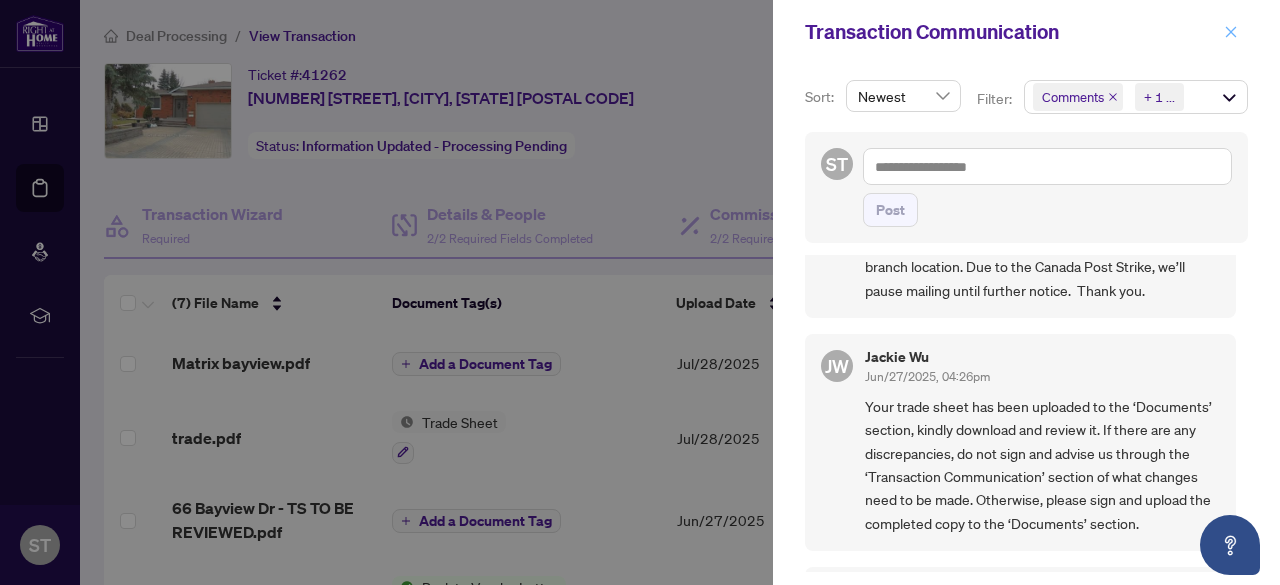 click 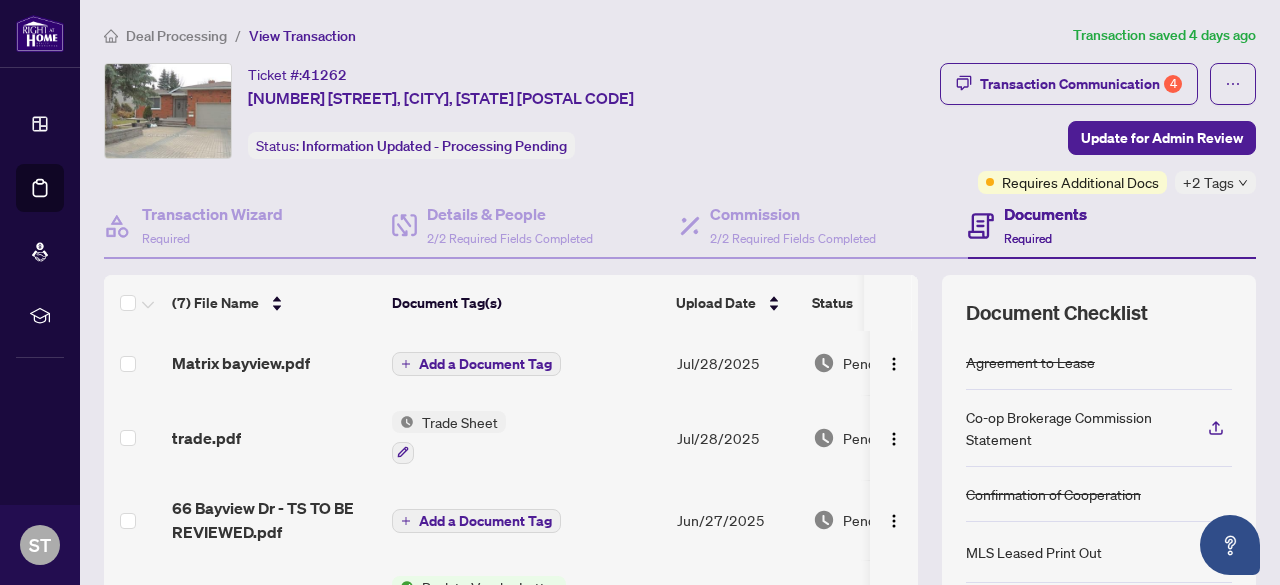 click on "Trade Sheet" at bounding box center (460, 422) 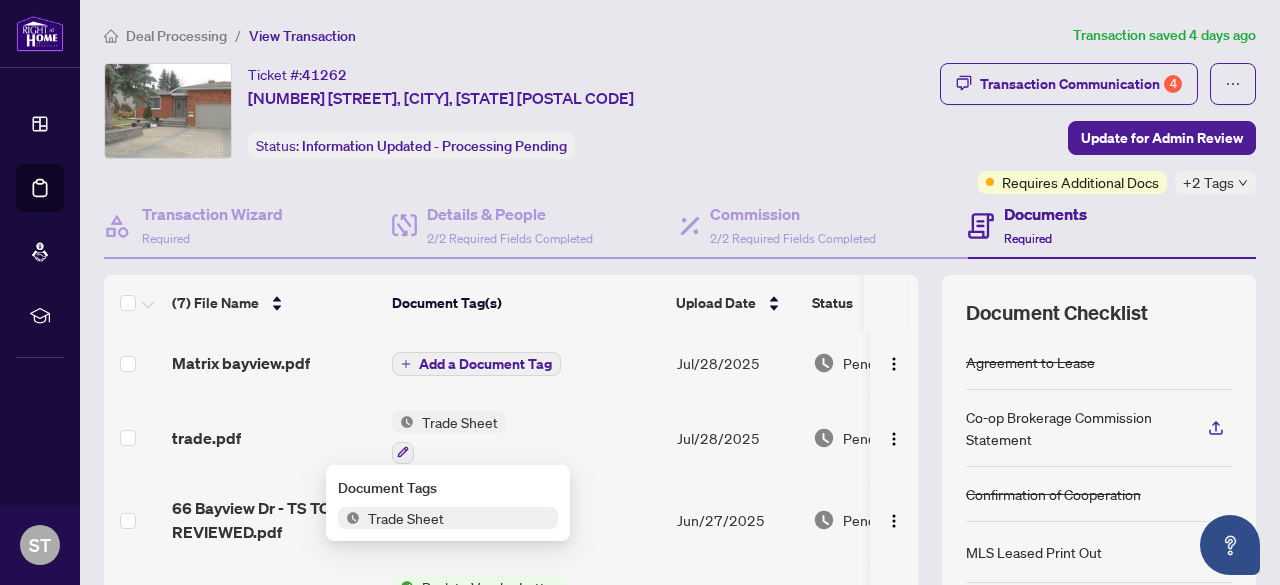 click on "Trade Sheet" at bounding box center (406, 518) 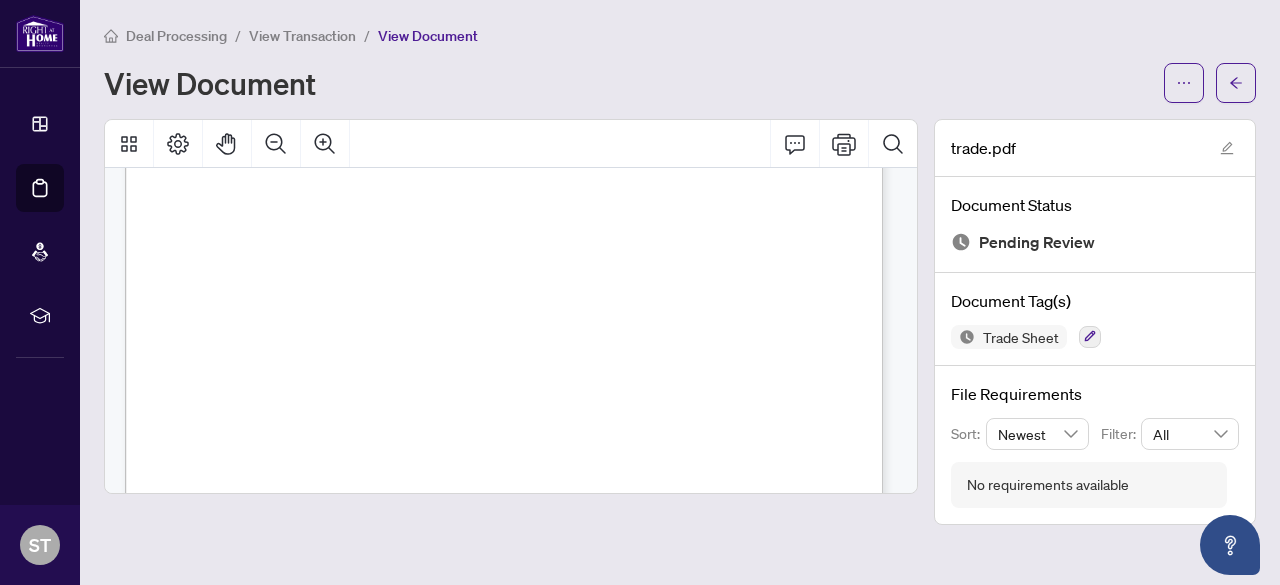 scroll, scrollTop: 0, scrollLeft: 0, axis: both 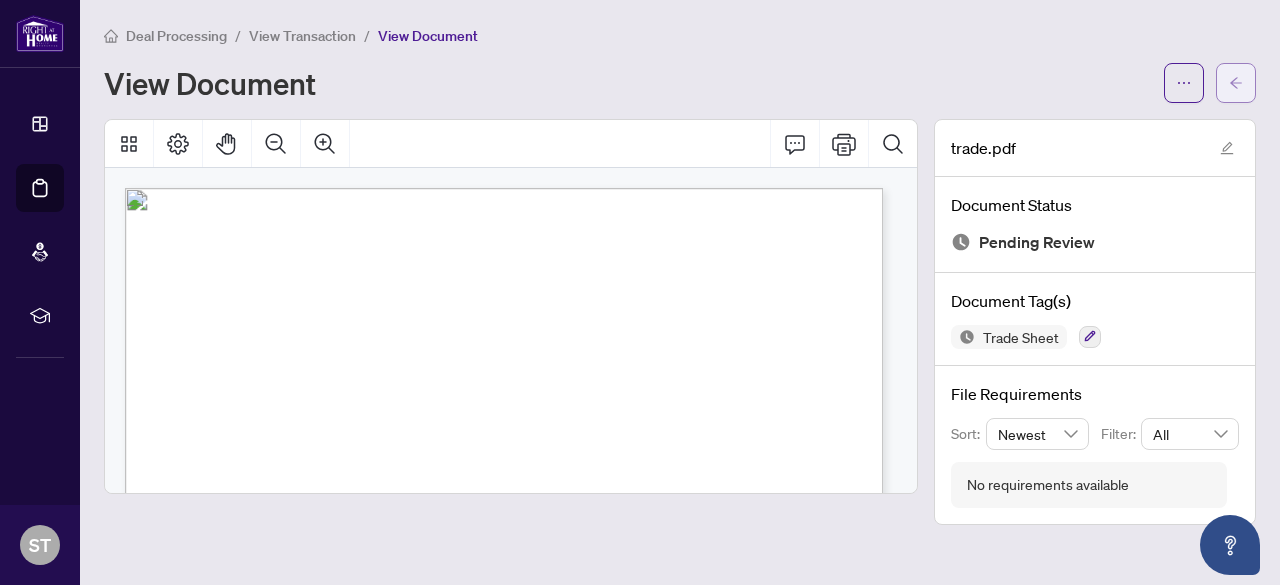 click 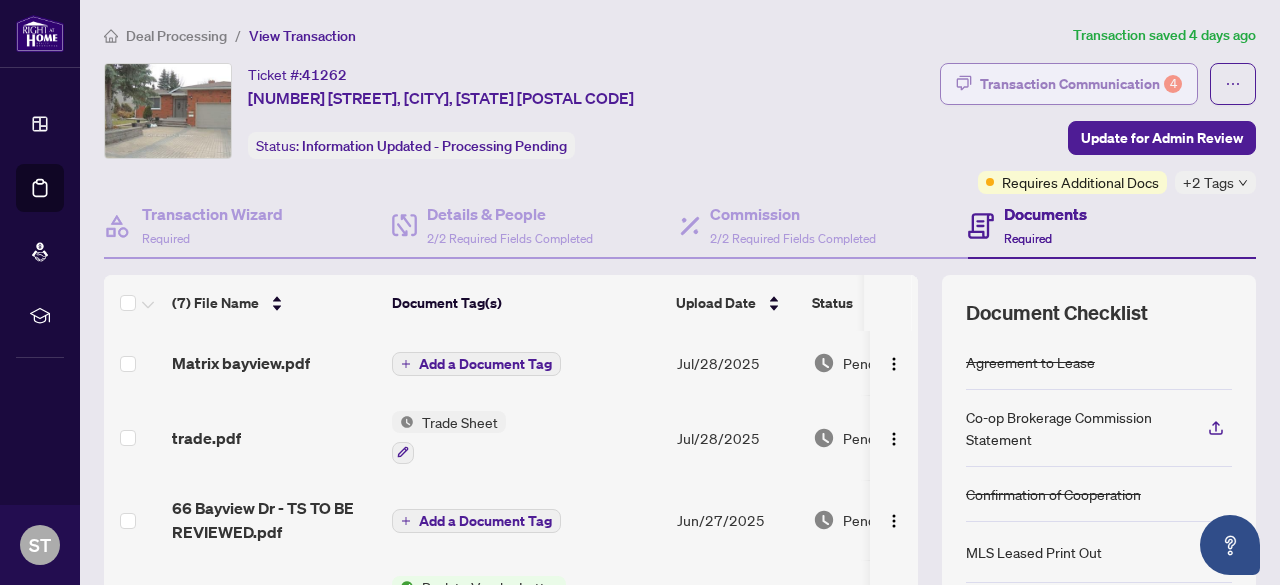 click on "Transaction Communication 4" at bounding box center [1081, 84] 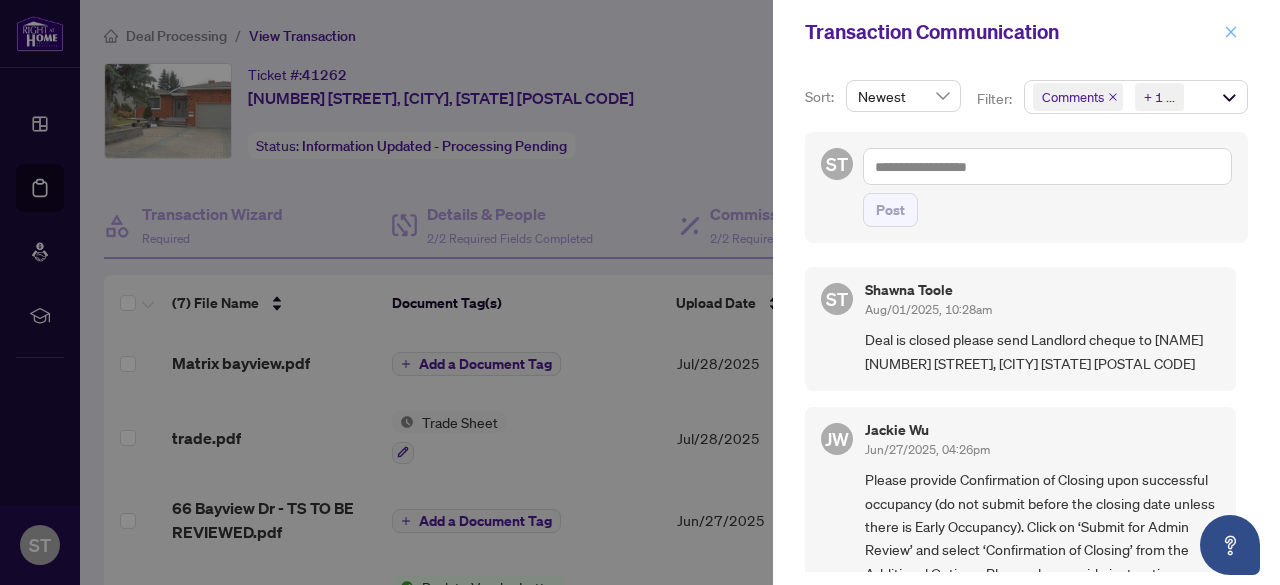 click 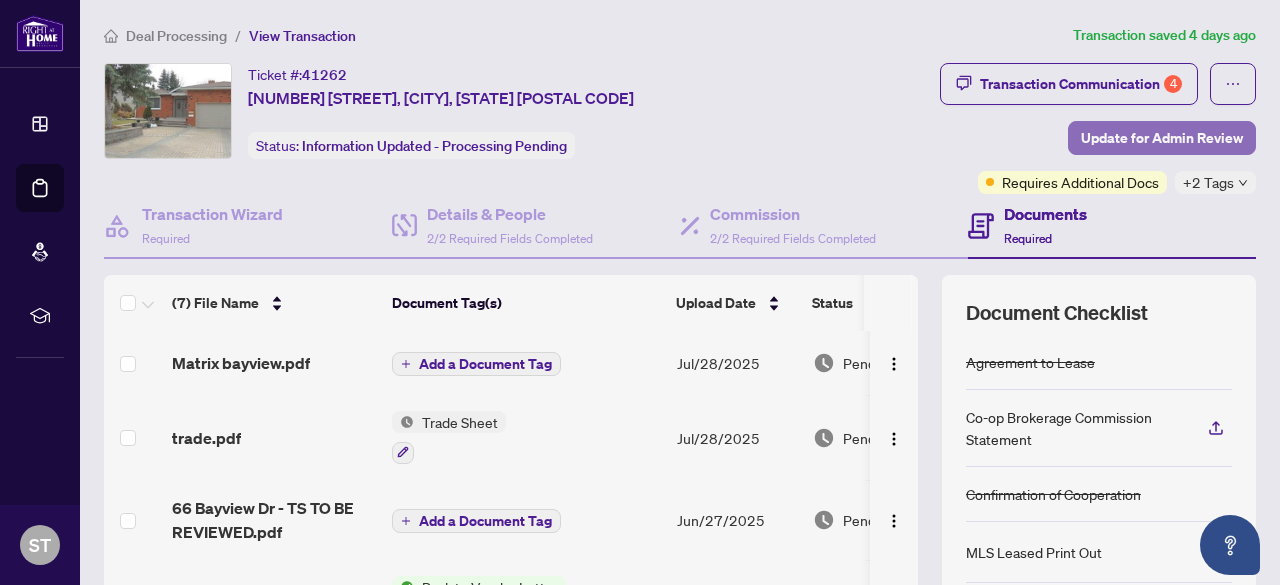 click on "Update for Admin Review" at bounding box center (1162, 138) 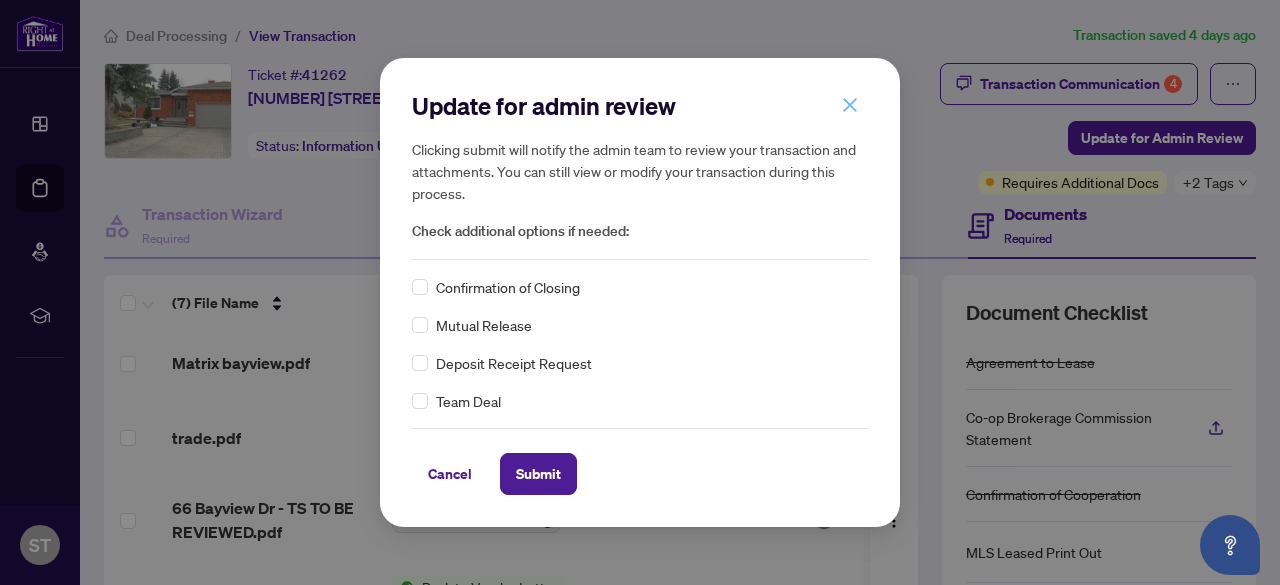 click 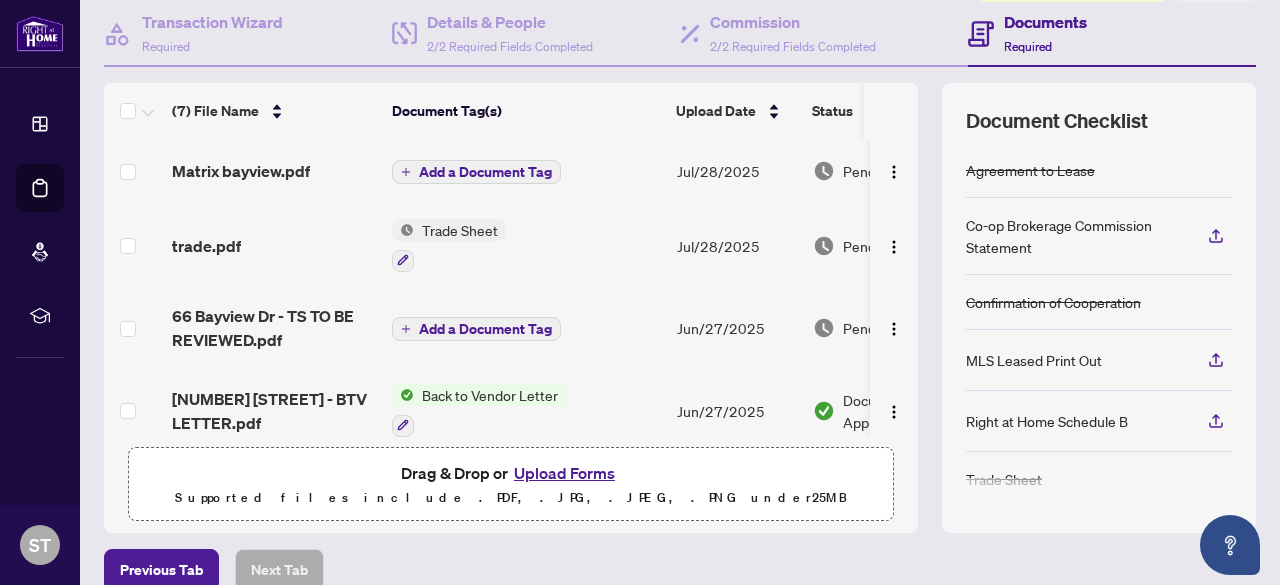 scroll, scrollTop: 200, scrollLeft: 0, axis: vertical 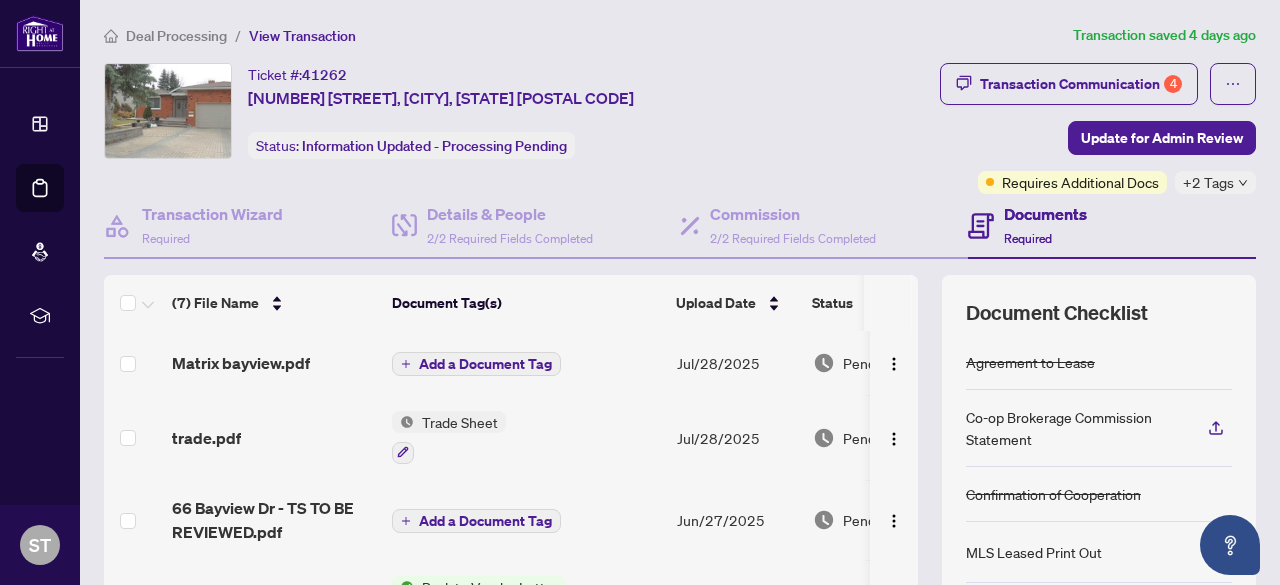 click on "Documents" at bounding box center [1045, 214] 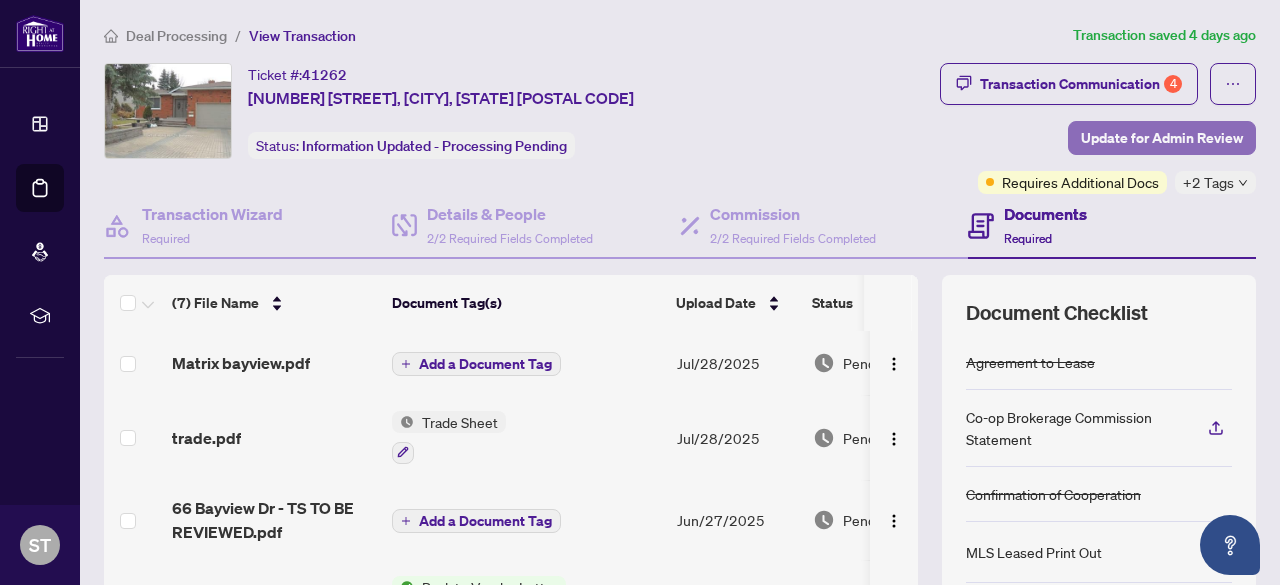 click on "Update for Admin Review" at bounding box center (1162, 138) 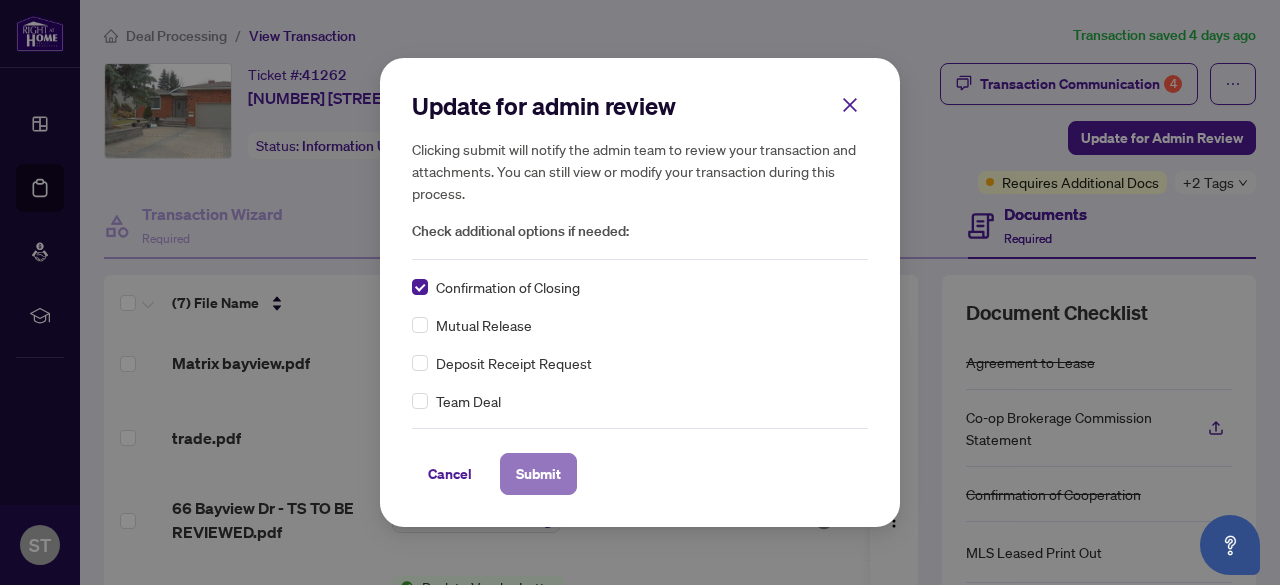 click on "Submit" at bounding box center (538, 474) 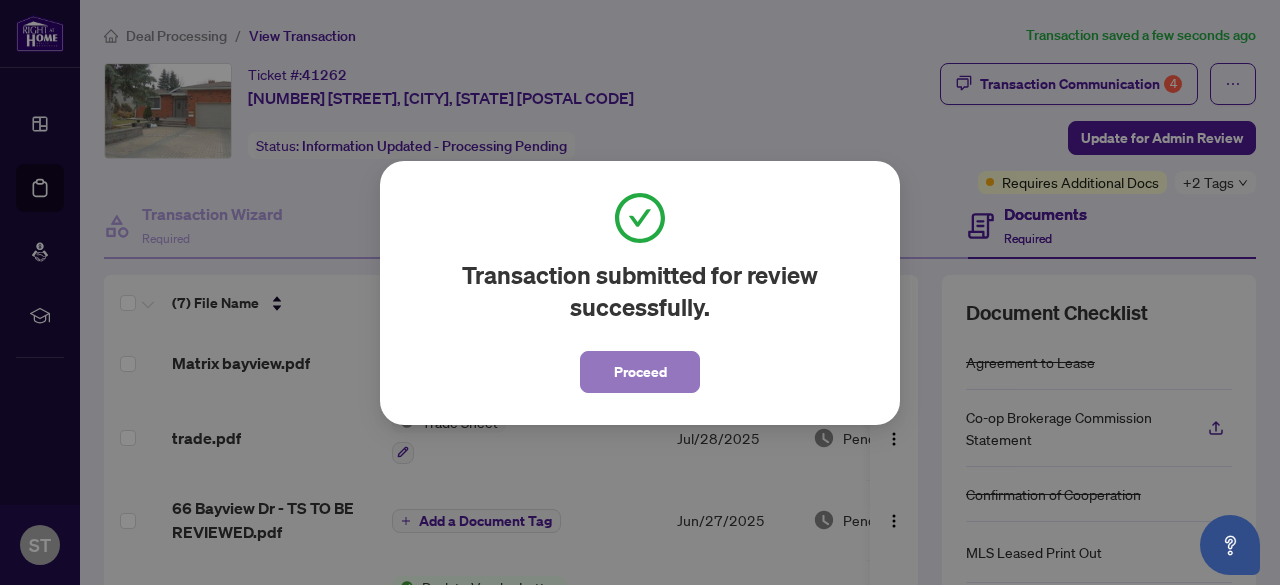 click on "Proceed" at bounding box center [640, 372] 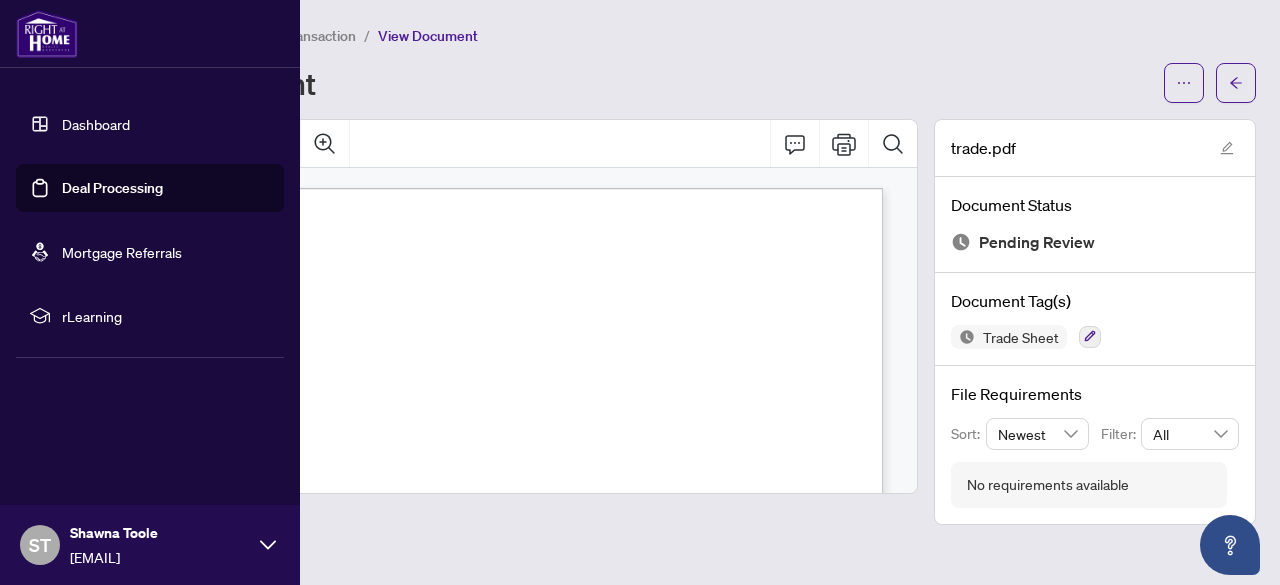 click on "Dashboard" at bounding box center [96, 124] 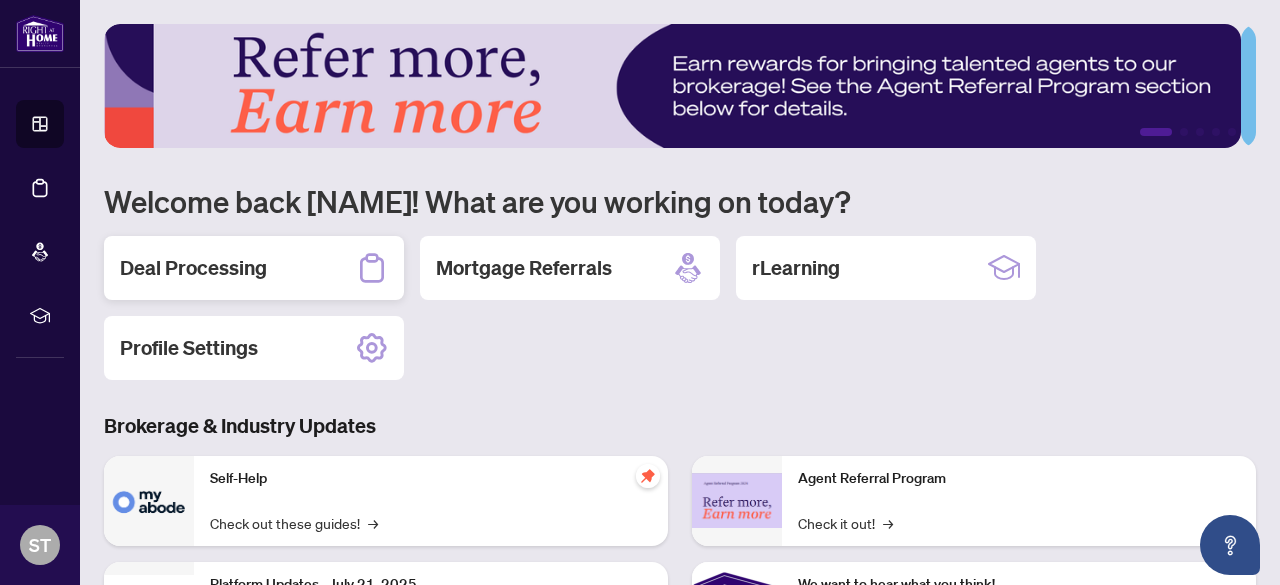 click on "Deal Processing" at bounding box center [254, 268] 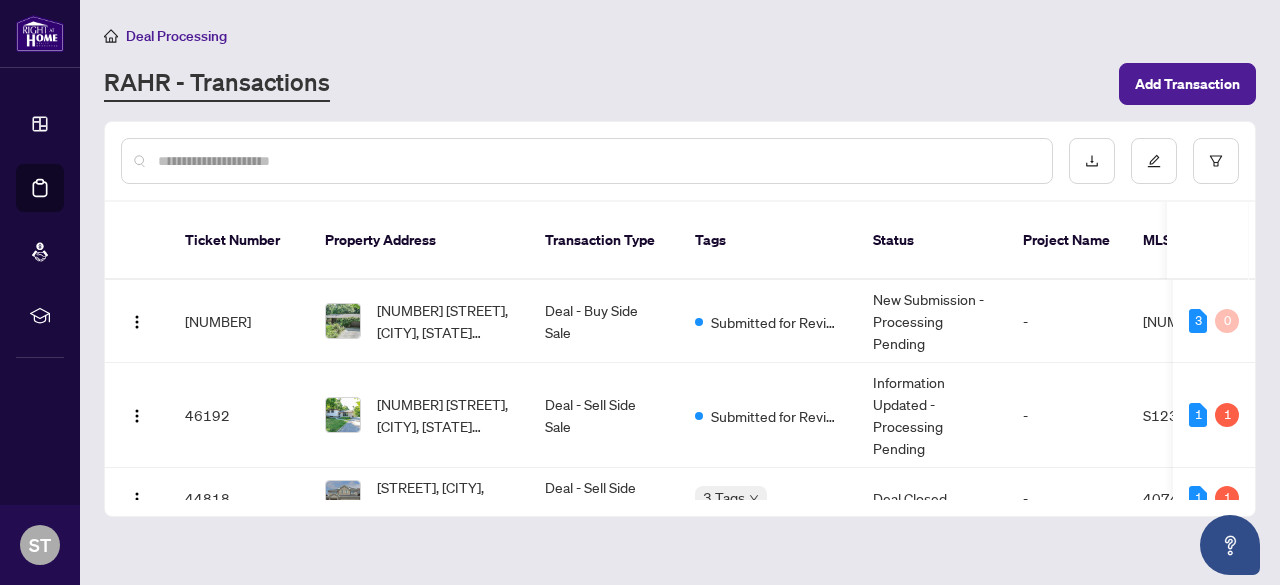 scroll, scrollTop: 100, scrollLeft: 0, axis: vertical 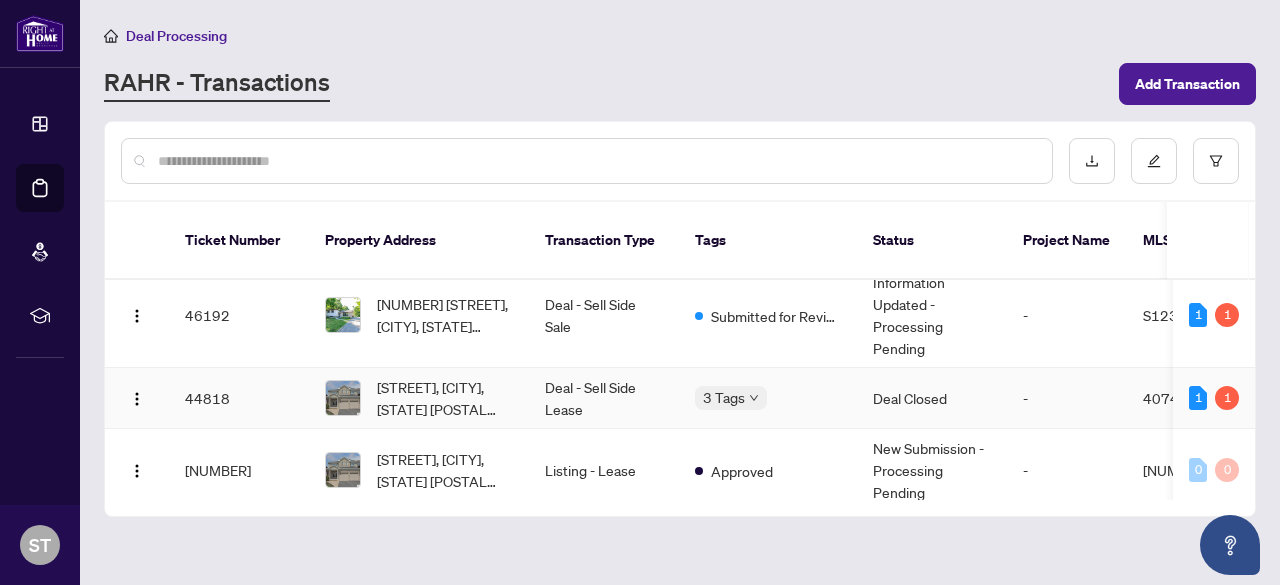 click on "Deal - Sell Side Lease" at bounding box center [604, 398] 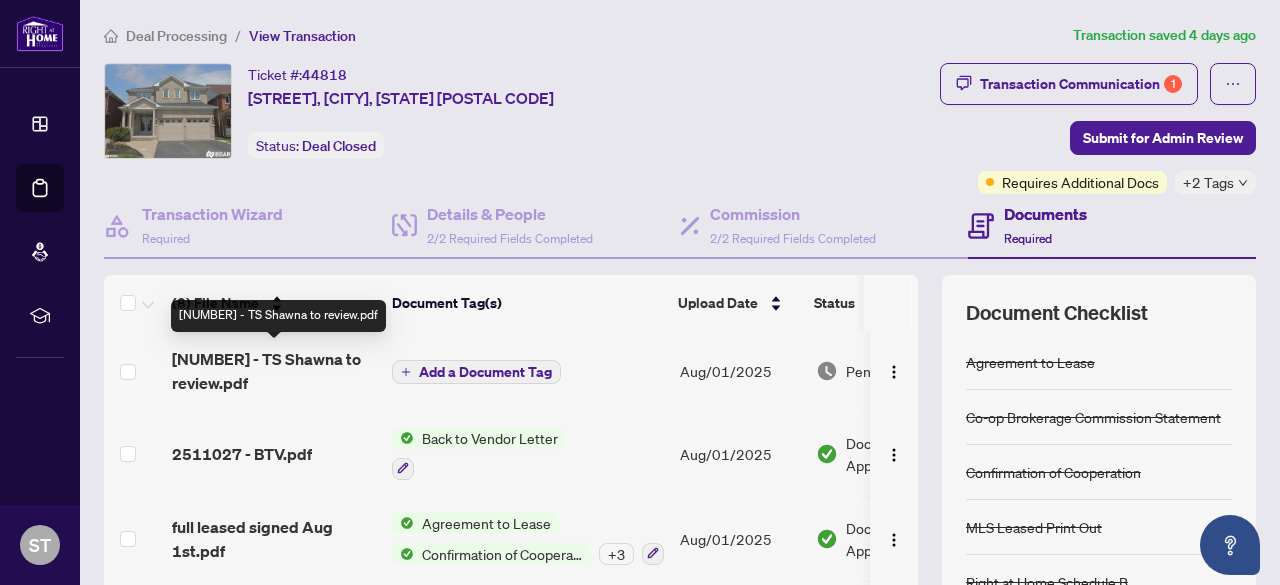click on "2511027 - TS Shawna to review.pdf" at bounding box center (274, 371) 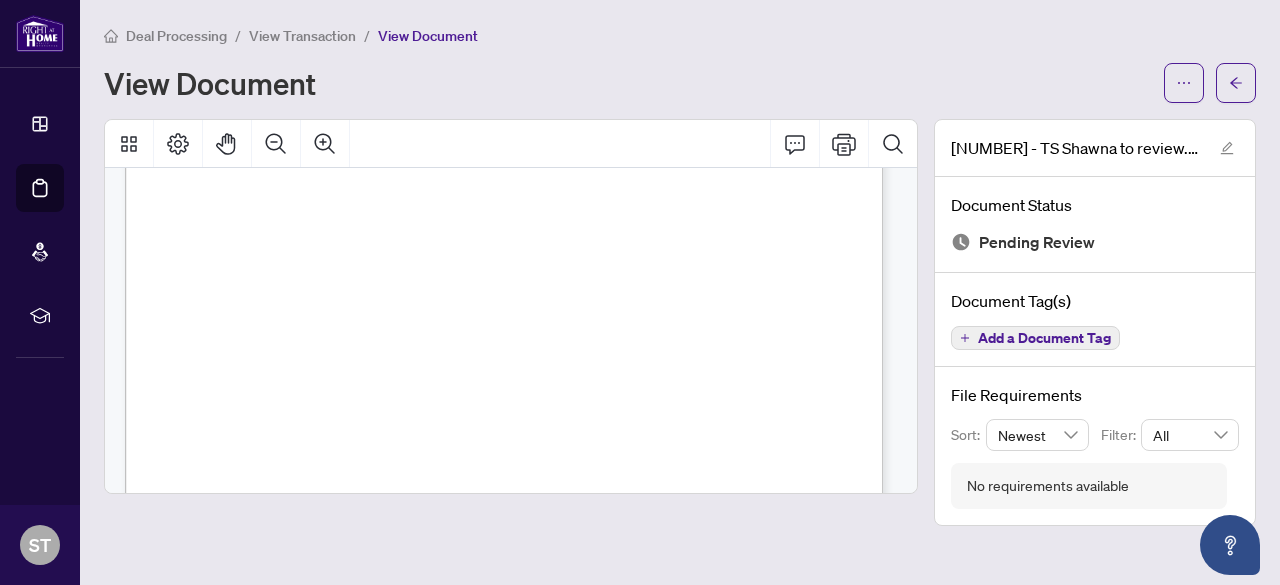 scroll, scrollTop: 200, scrollLeft: 0, axis: vertical 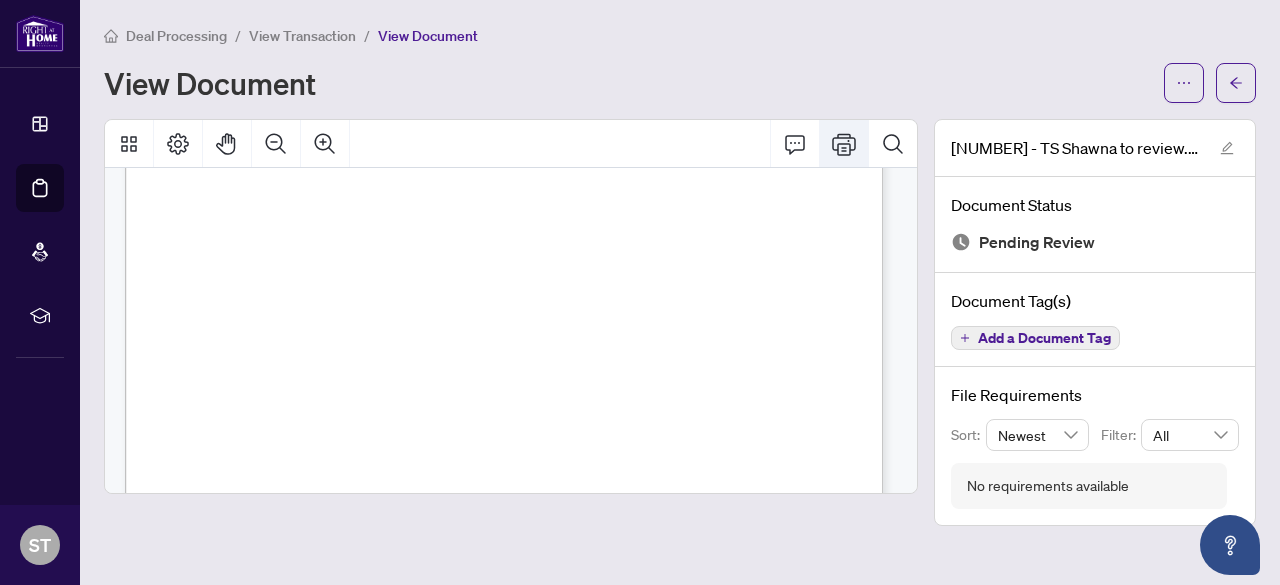 click 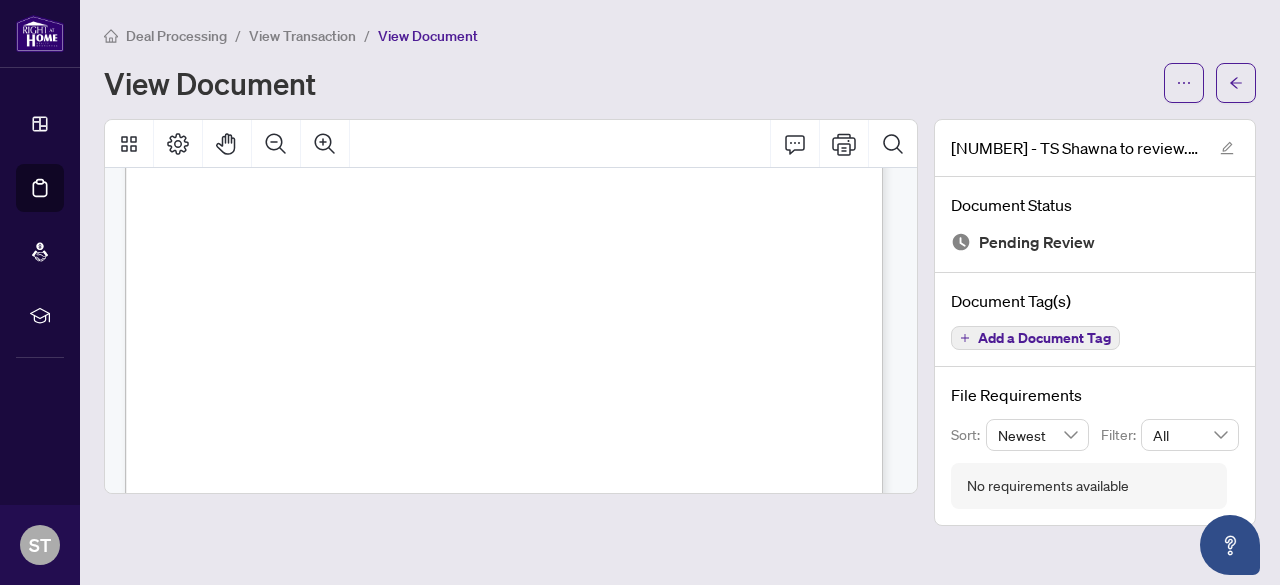 click on "Deal Processing / View Transaction / View Document" at bounding box center (680, 35) 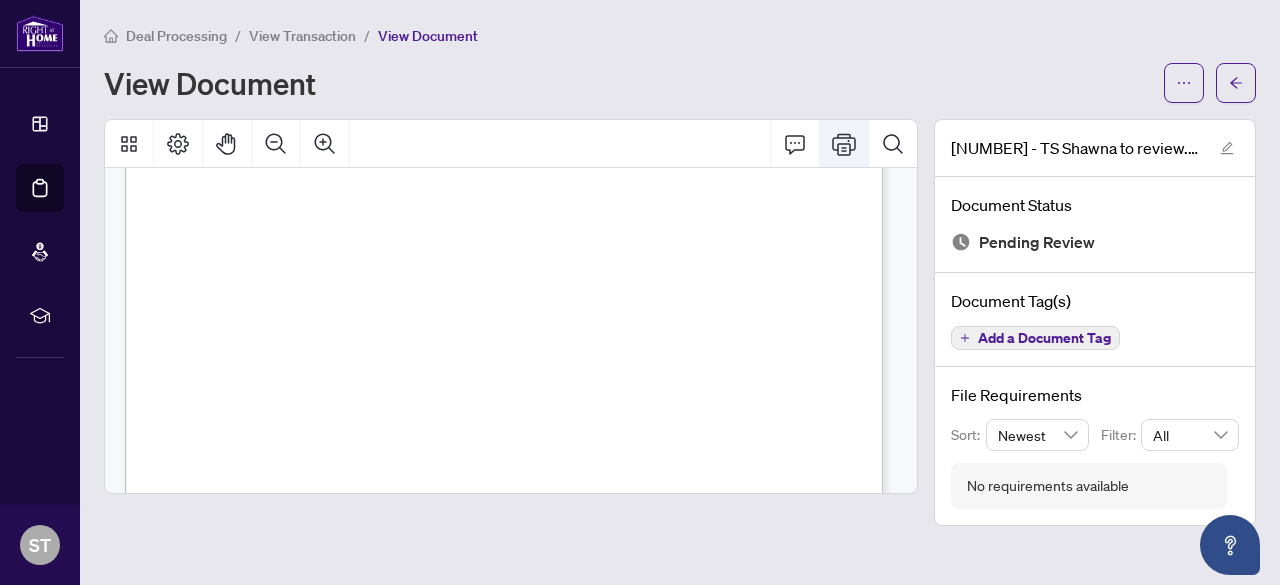 click 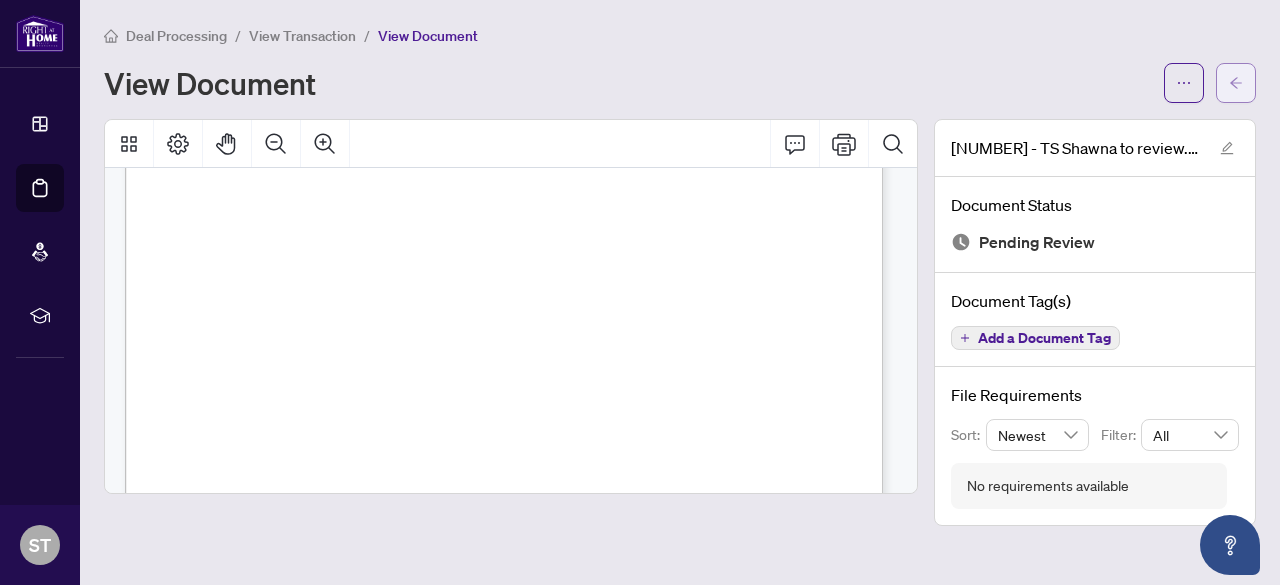 click 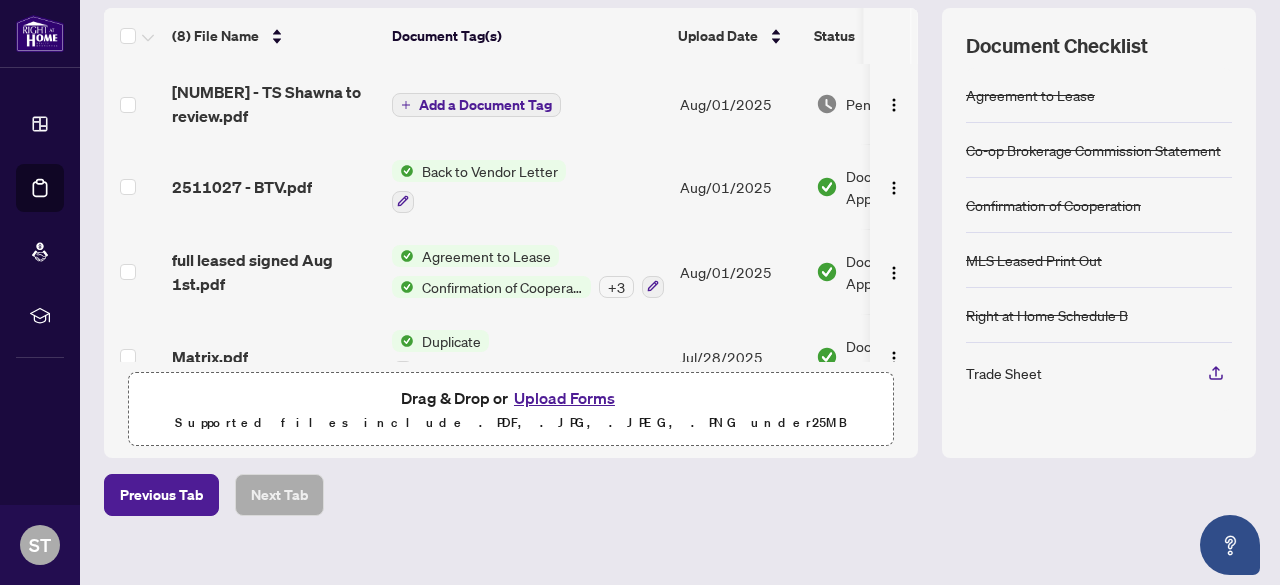 scroll, scrollTop: 288, scrollLeft: 0, axis: vertical 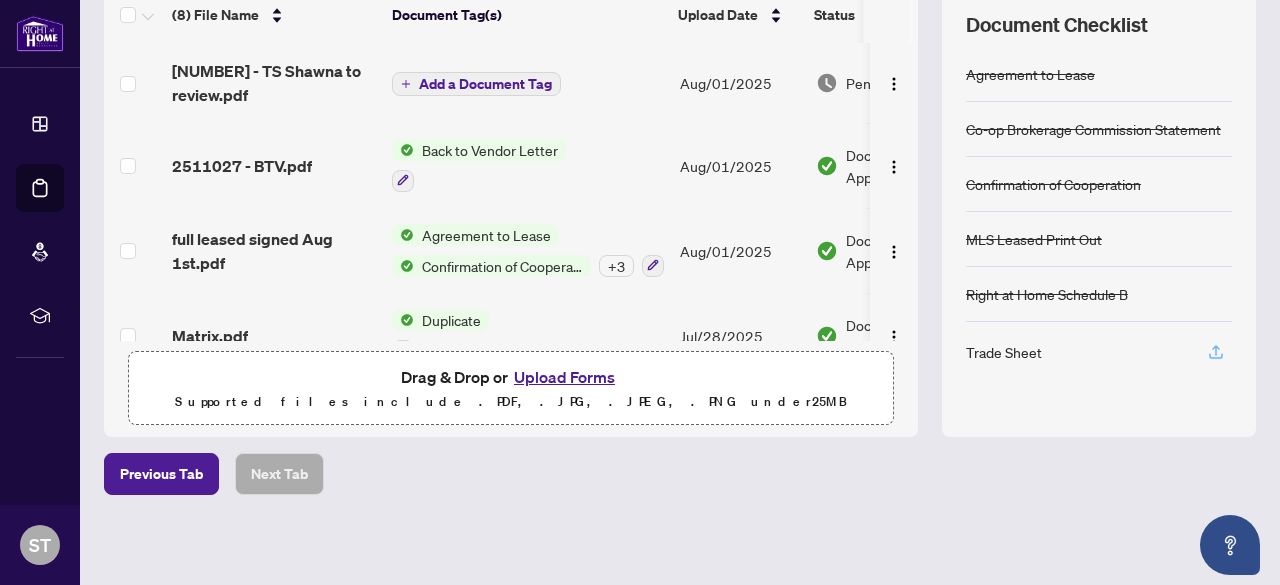 click 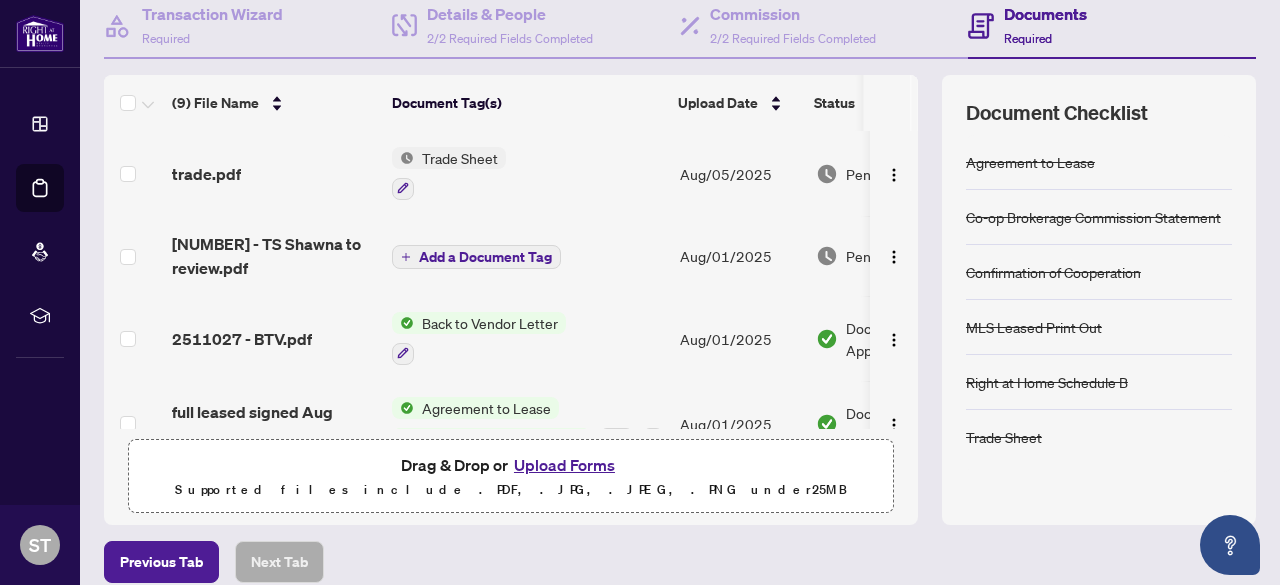 scroll, scrollTop: 0, scrollLeft: 0, axis: both 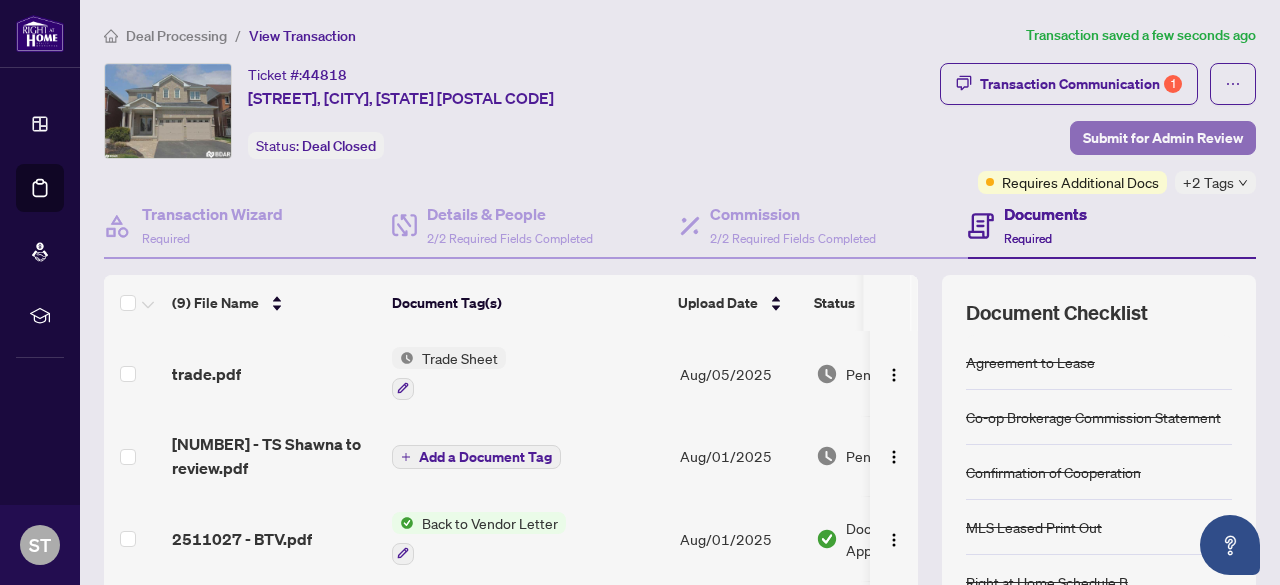 click on "Submit for Admin Review" at bounding box center [1163, 138] 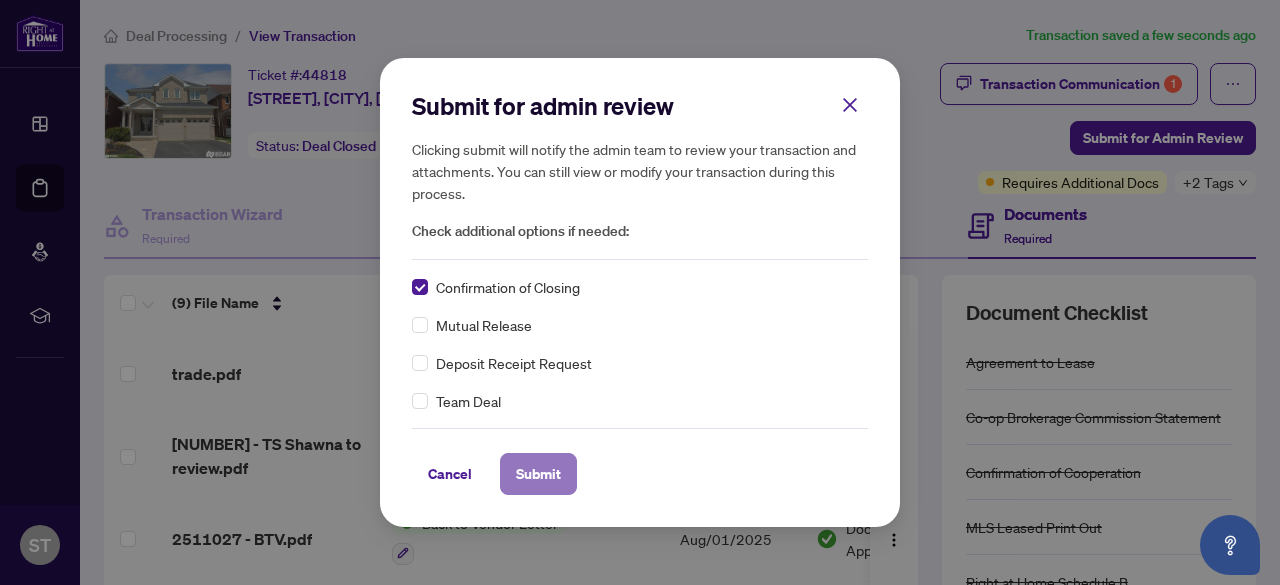 click on "Submit" at bounding box center [538, 474] 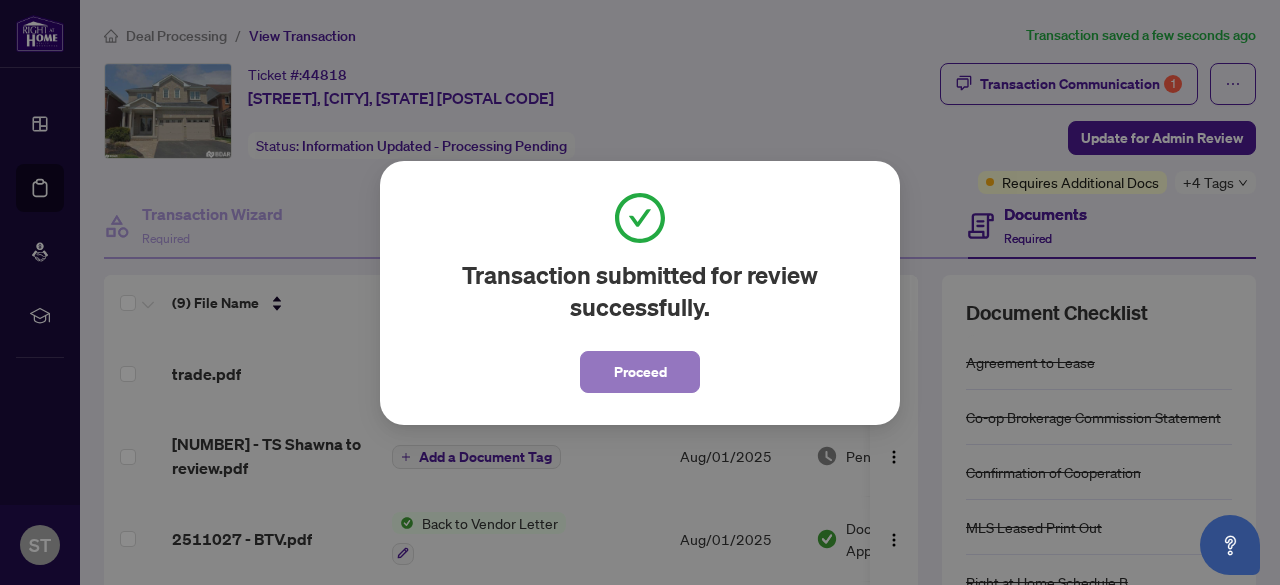 click on "Proceed" at bounding box center [640, 372] 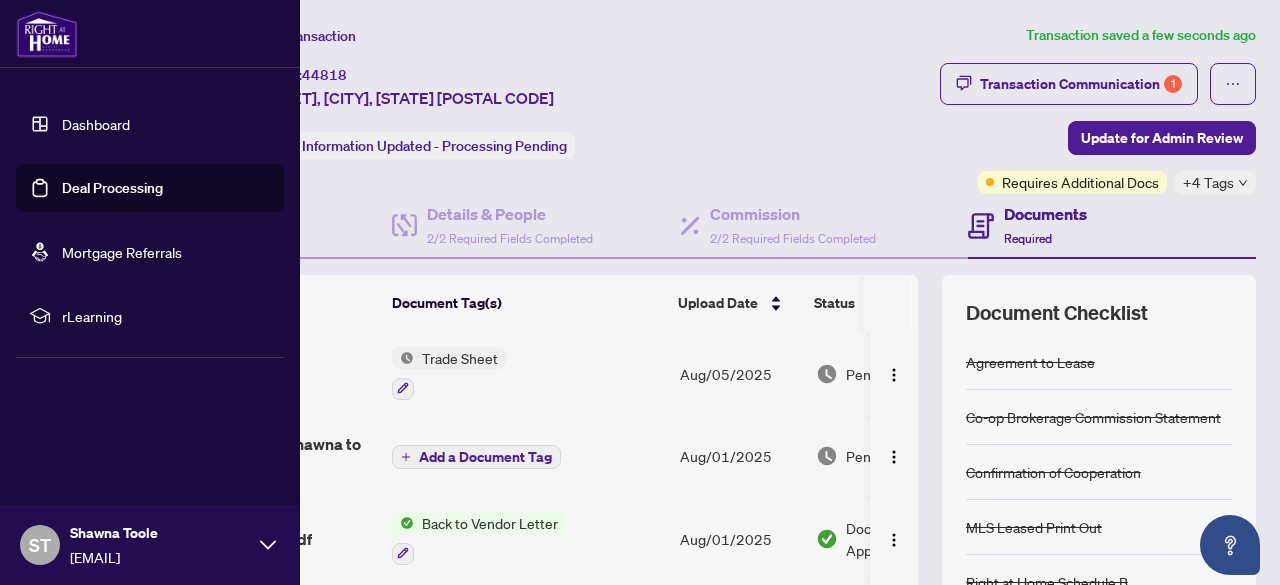 click on "Dashboard" at bounding box center [96, 124] 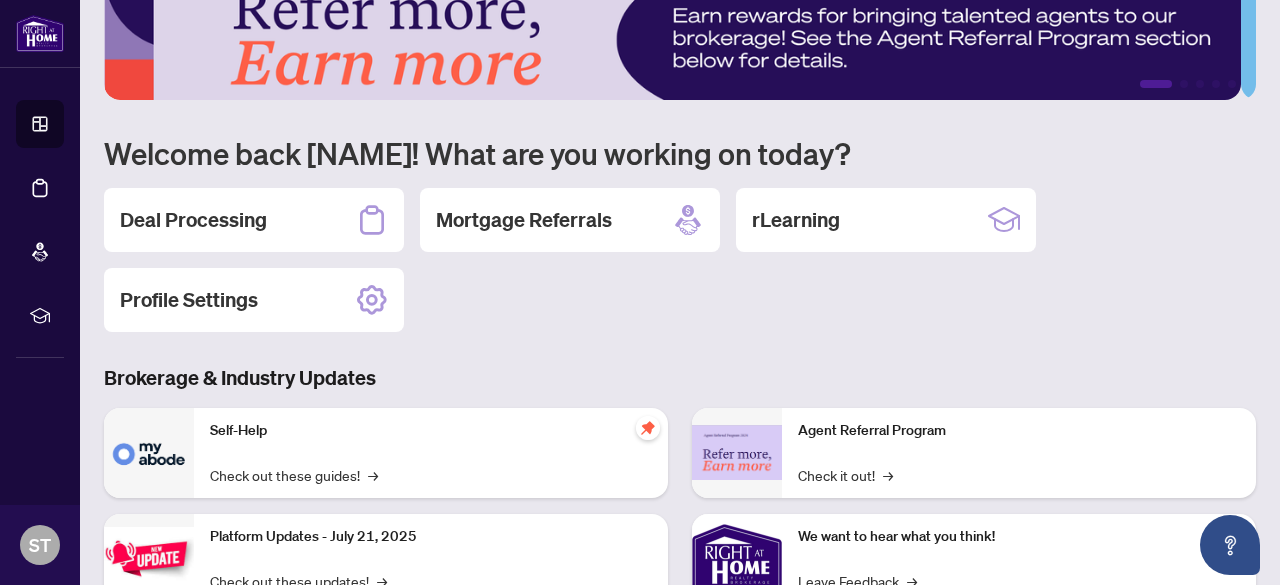 scroll, scrollTop: 30, scrollLeft: 0, axis: vertical 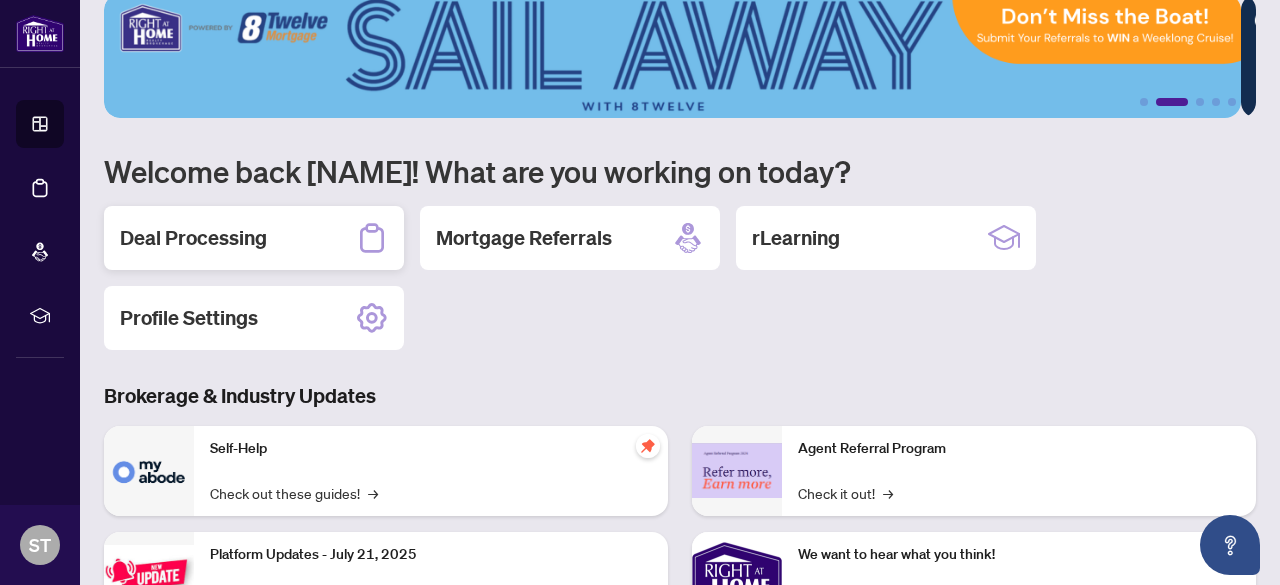 click on "Deal Processing" at bounding box center [254, 238] 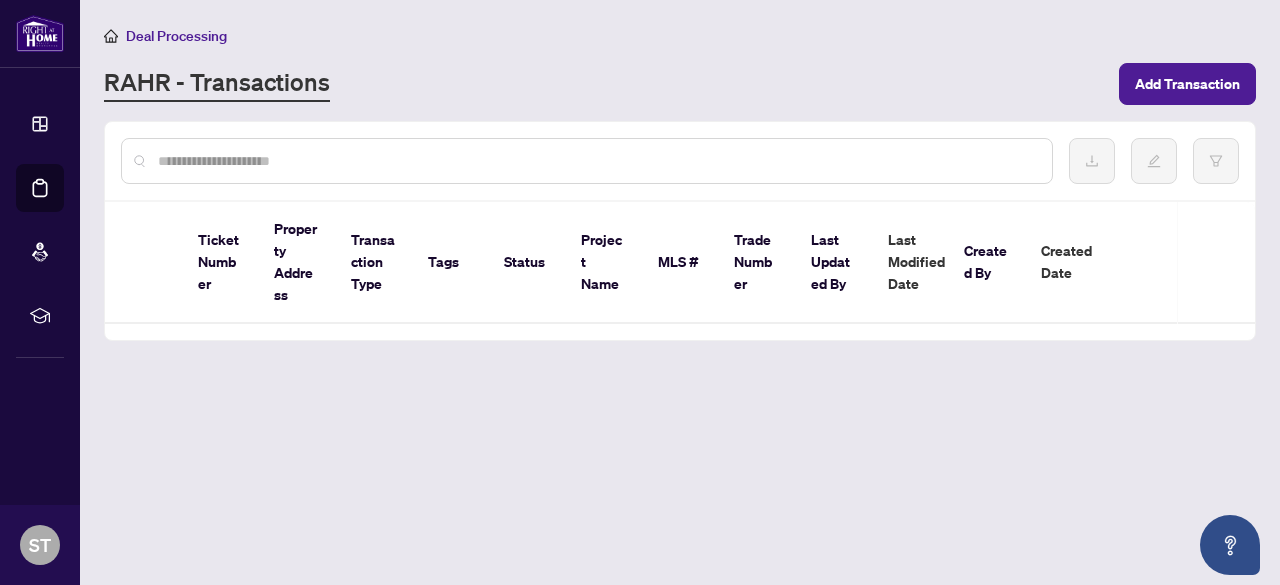 scroll, scrollTop: 0, scrollLeft: 0, axis: both 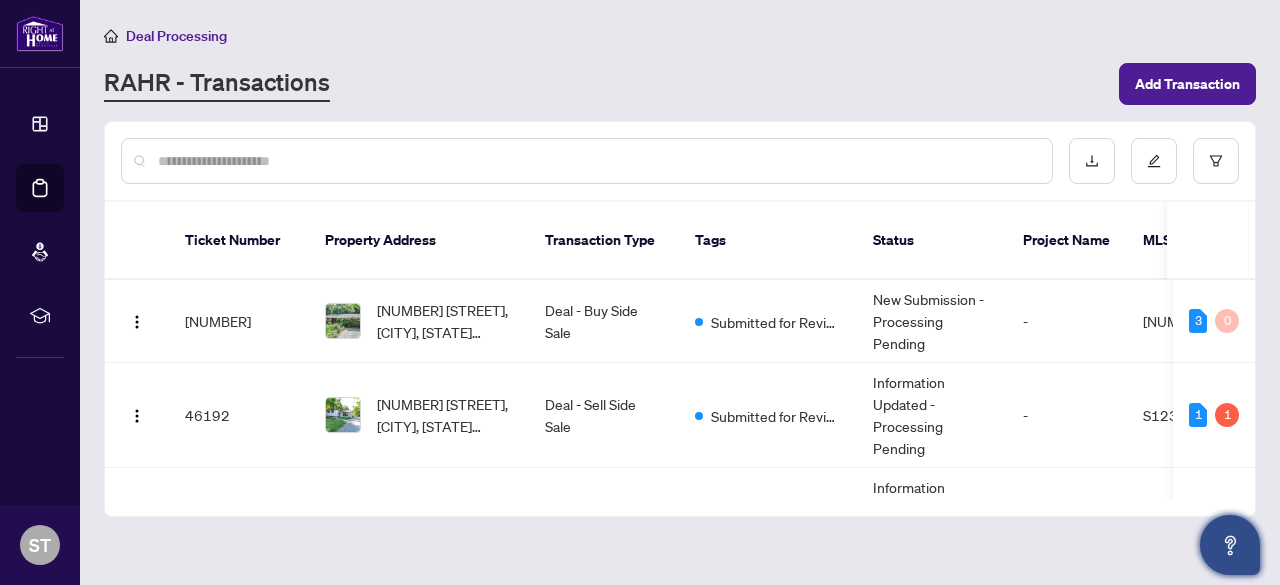 click 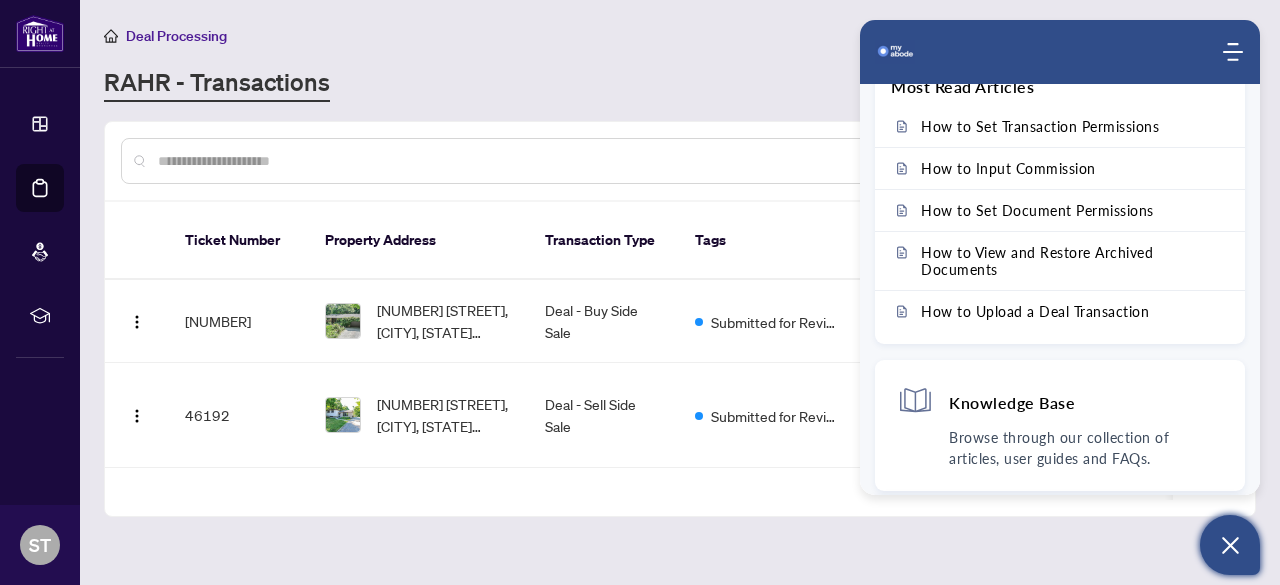 scroll, scrollTop: 0, scrollLeft: 0, axis: both 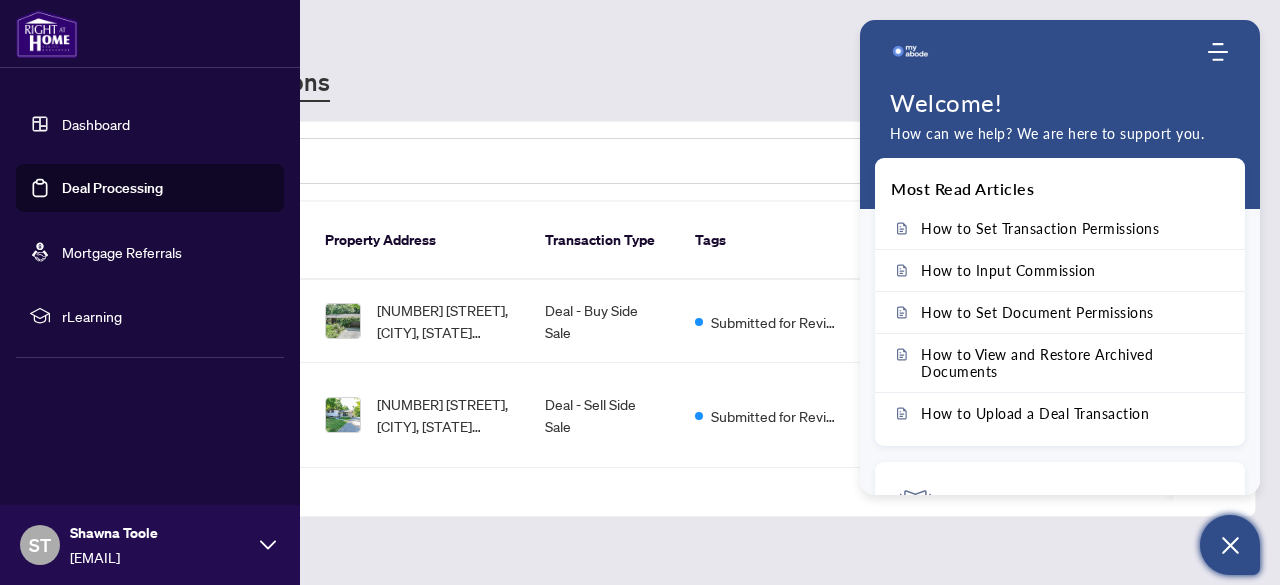 click on "Dashboard" at bounding box center (96, 124) 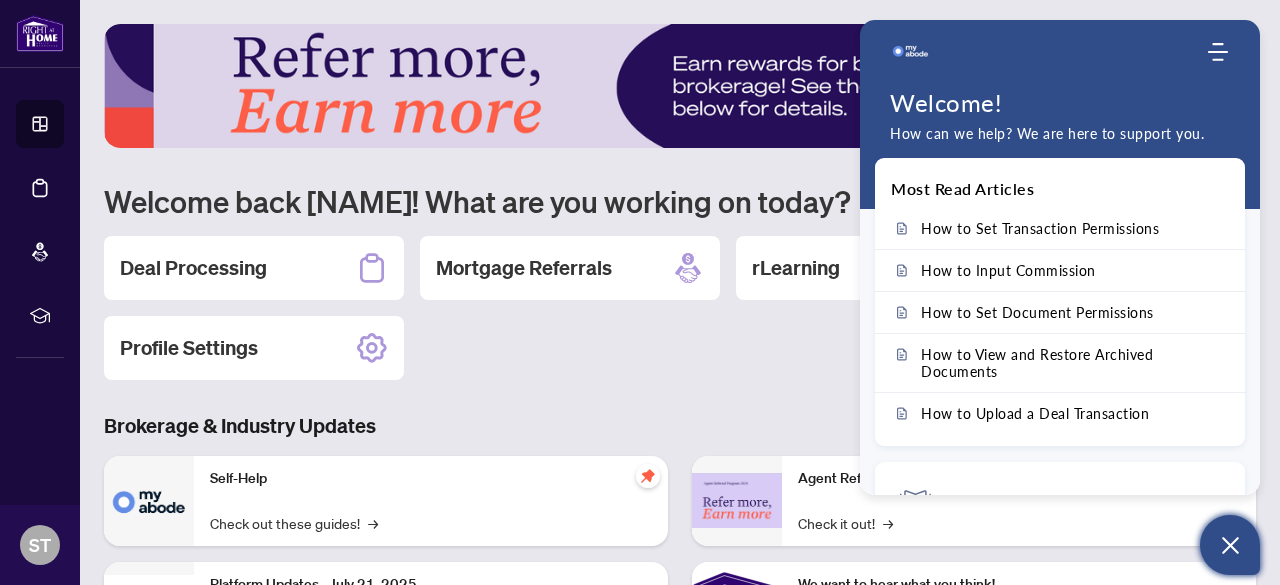click on "Deal Processing Mortgage Referrals rLearning Profile Settings" at bounding box center (680, 308) 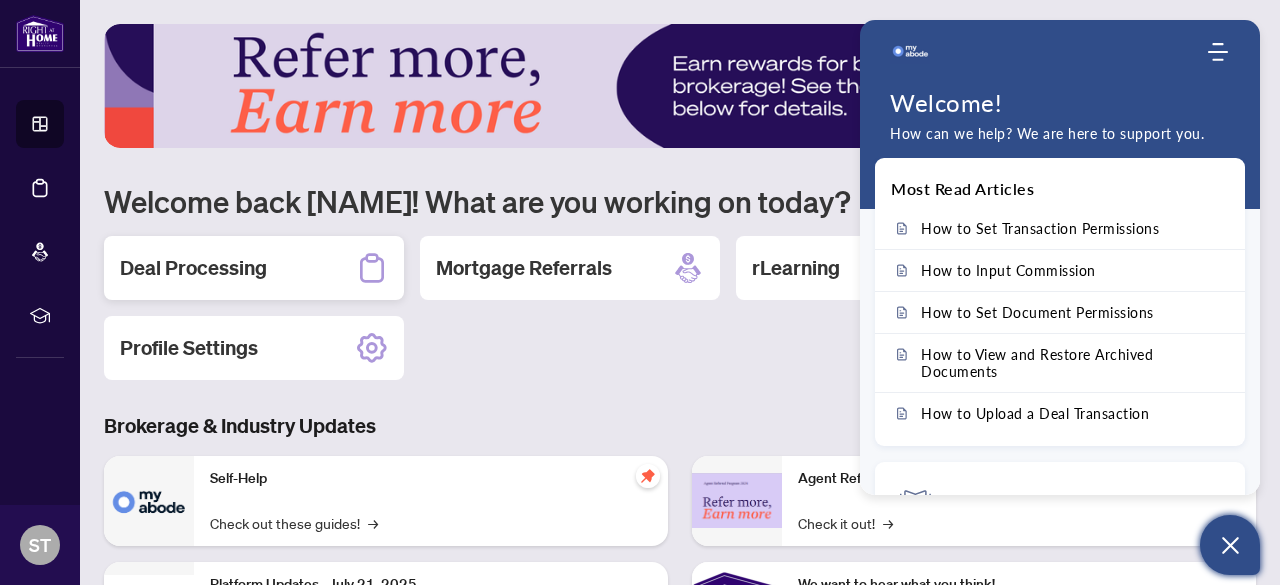 click on "Deal Processing" at bounding box center [193, 268] 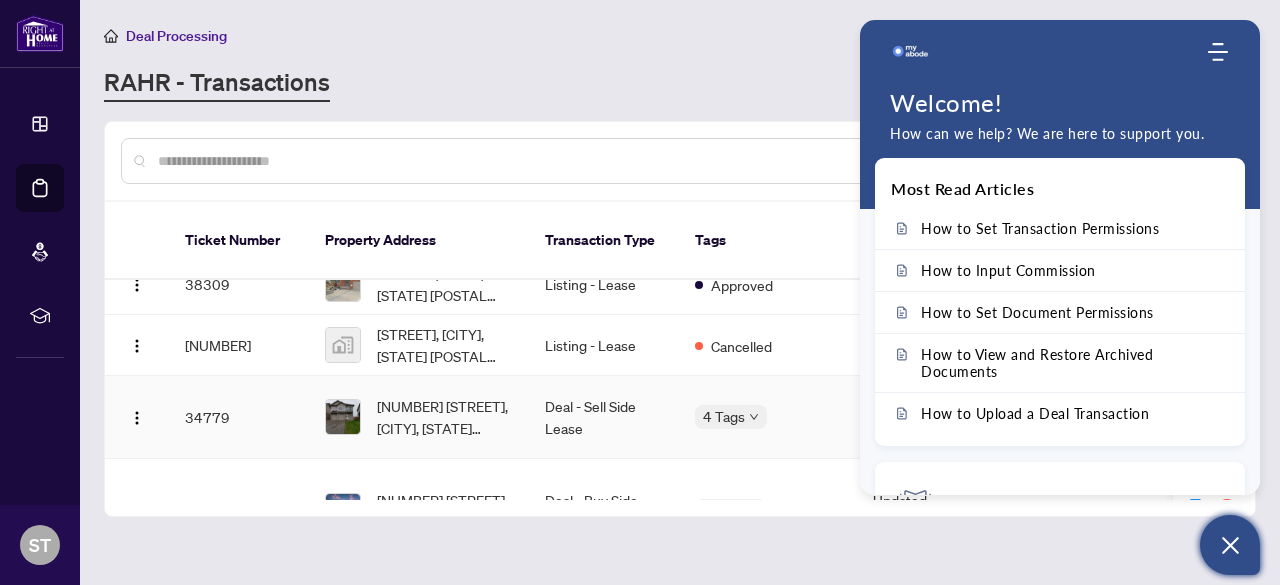 scroll, scrollTop: 900, scrollLeft: 0, axis: vertical 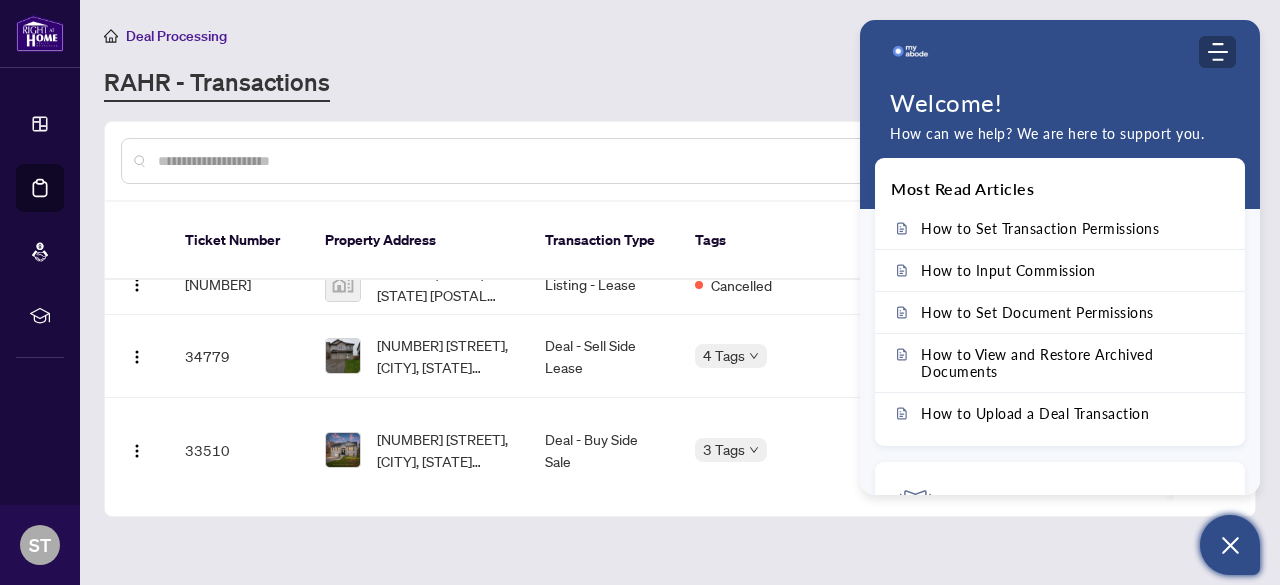 click 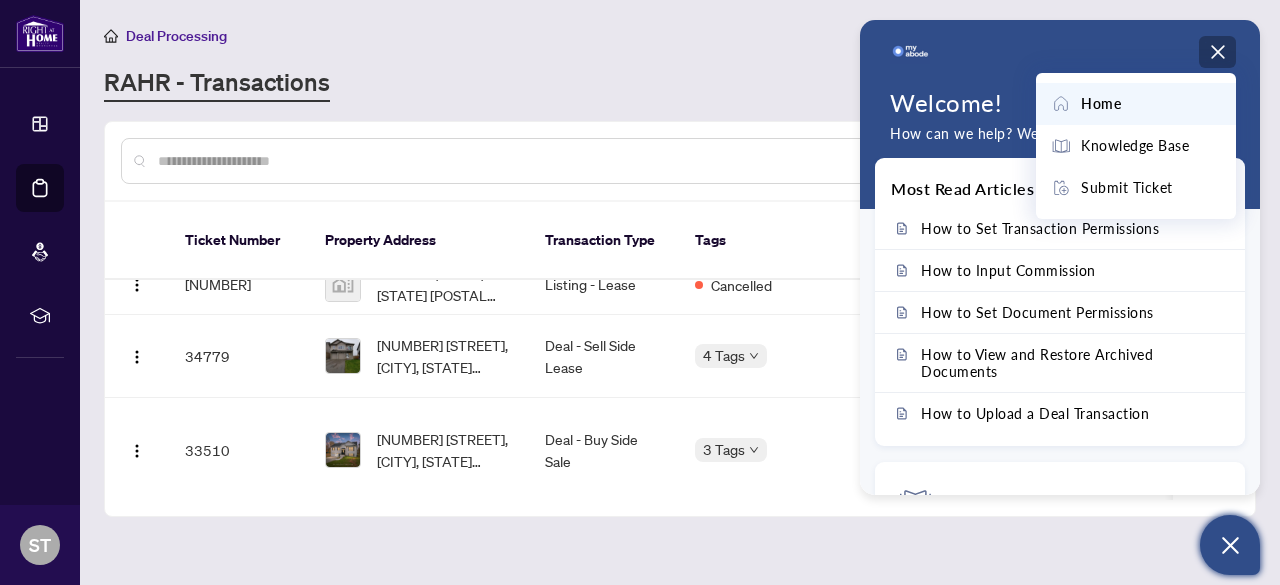 click on "Home" at bounding box center (1101, 104) 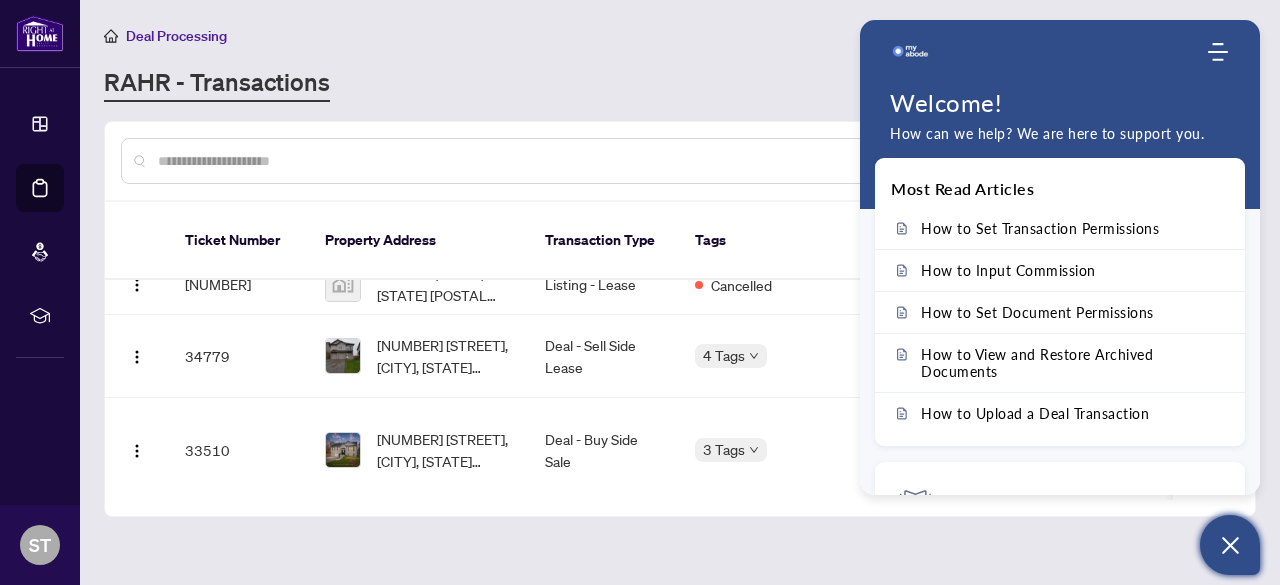 click 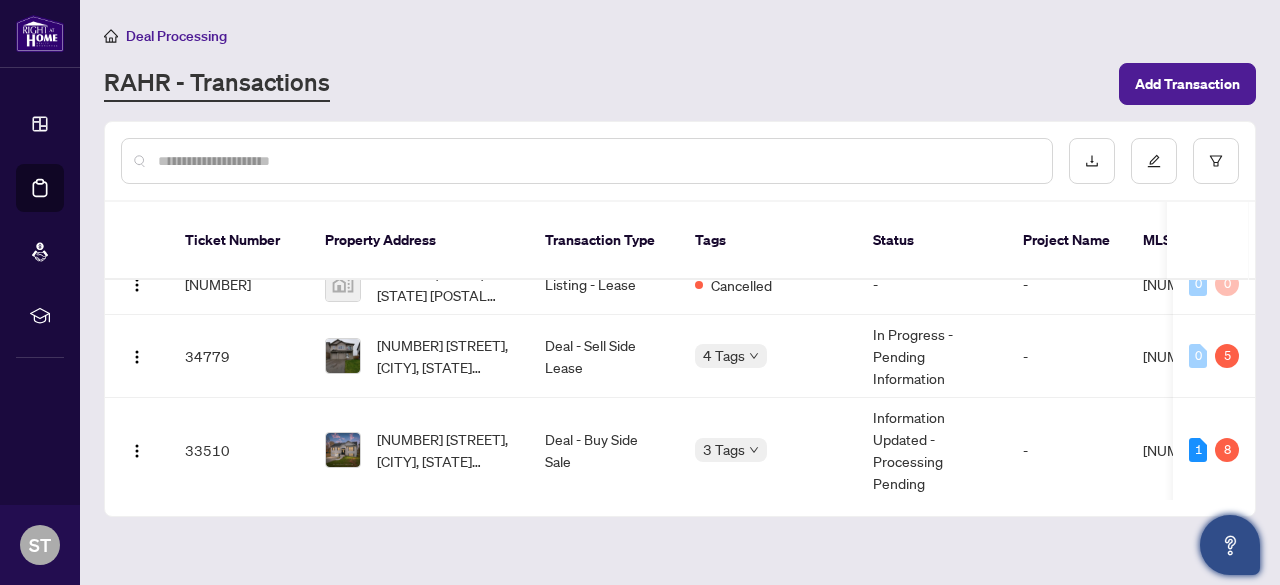 click at bounding box center (597, 161) 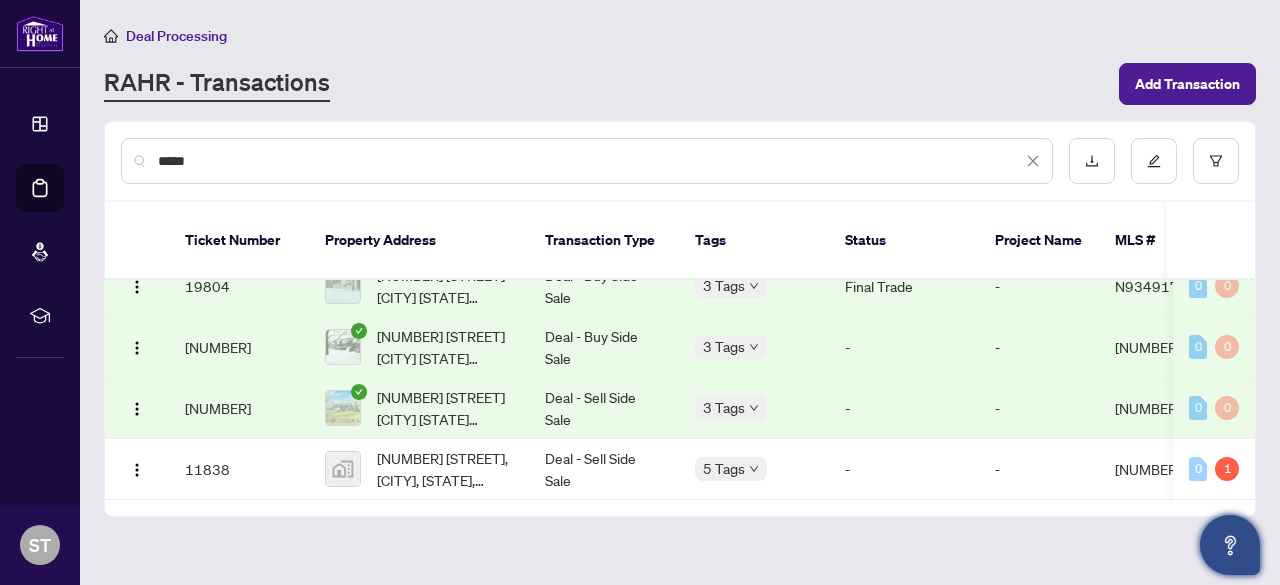 scroll, scrollTop: 0, scrollLeft: 0, axis: both 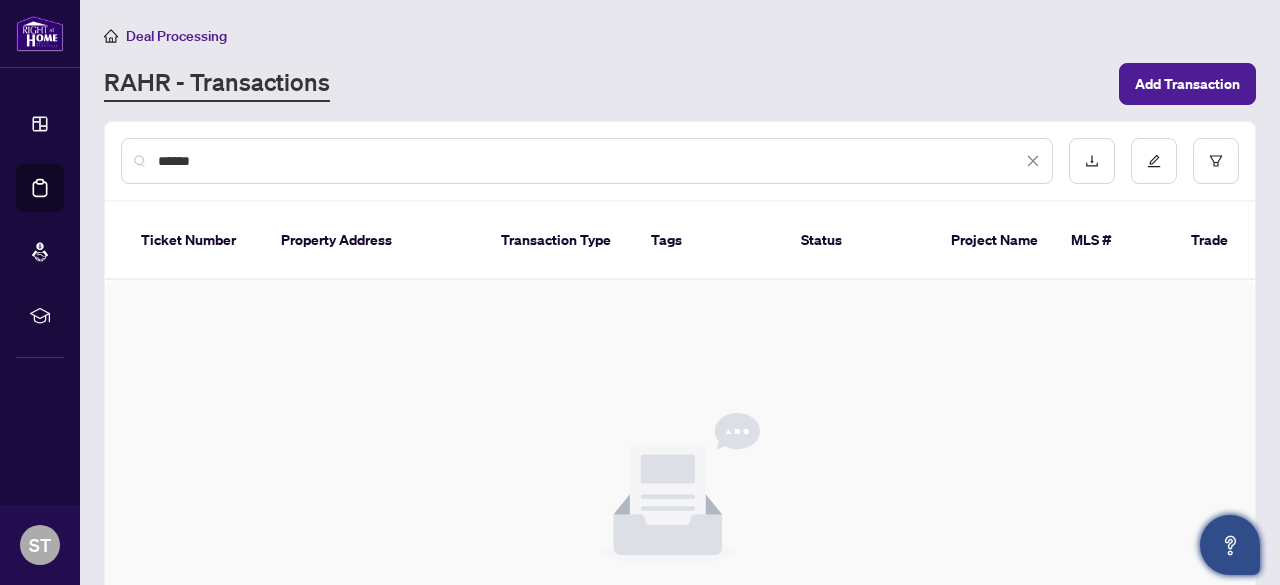 drag, startPoint x: 210, startPoint y: 163, endPoint x: 142, endPoint y: 162, distance: 68.007355 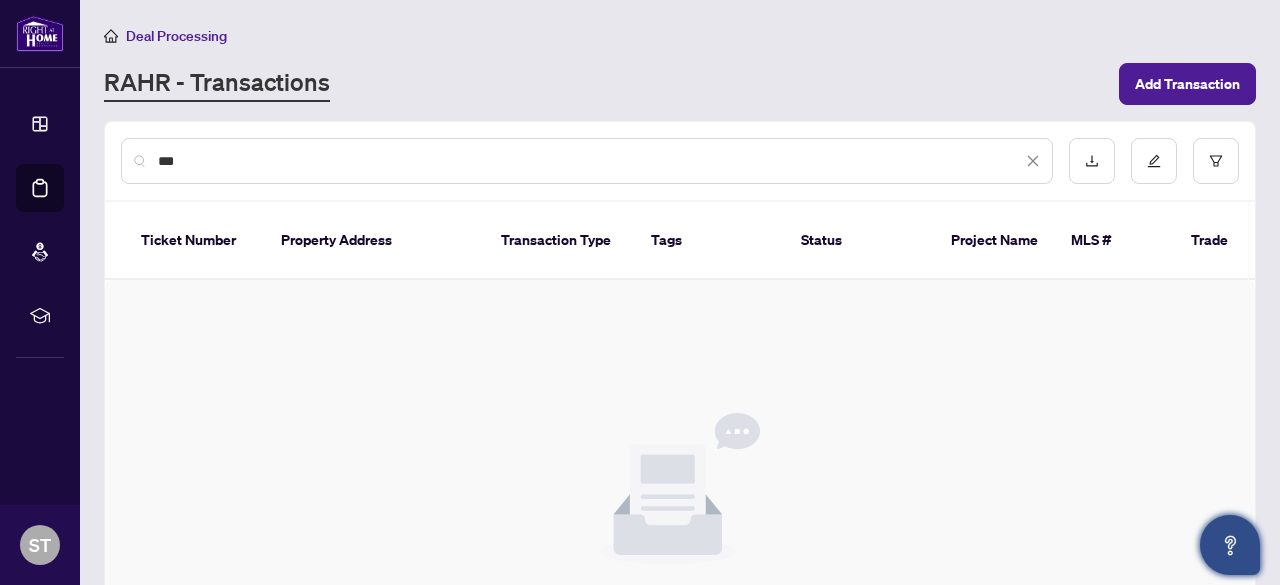 type on "***" 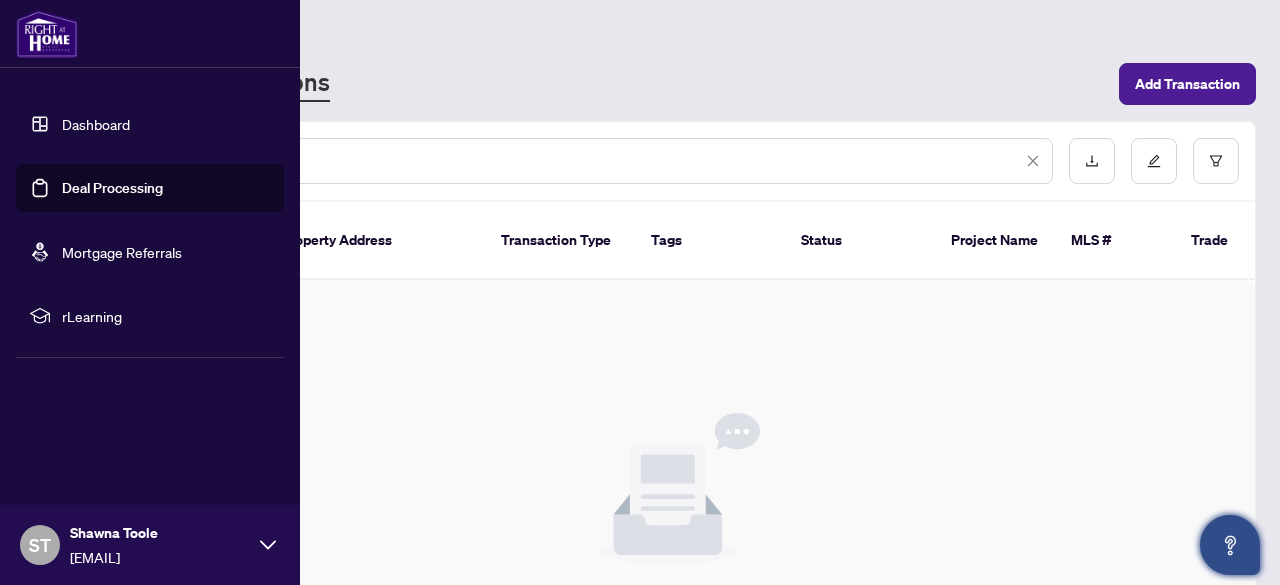 click on "Dashboard" at bounding box center [96, 124] 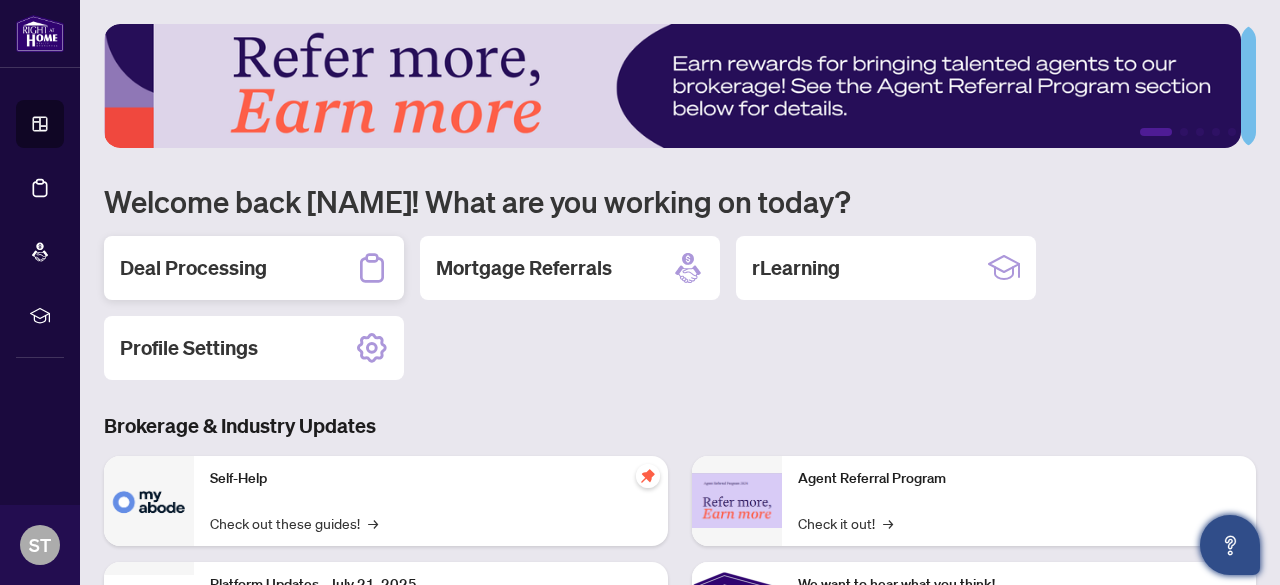 click on "Deal Processing" at bounding box center [193, 268] 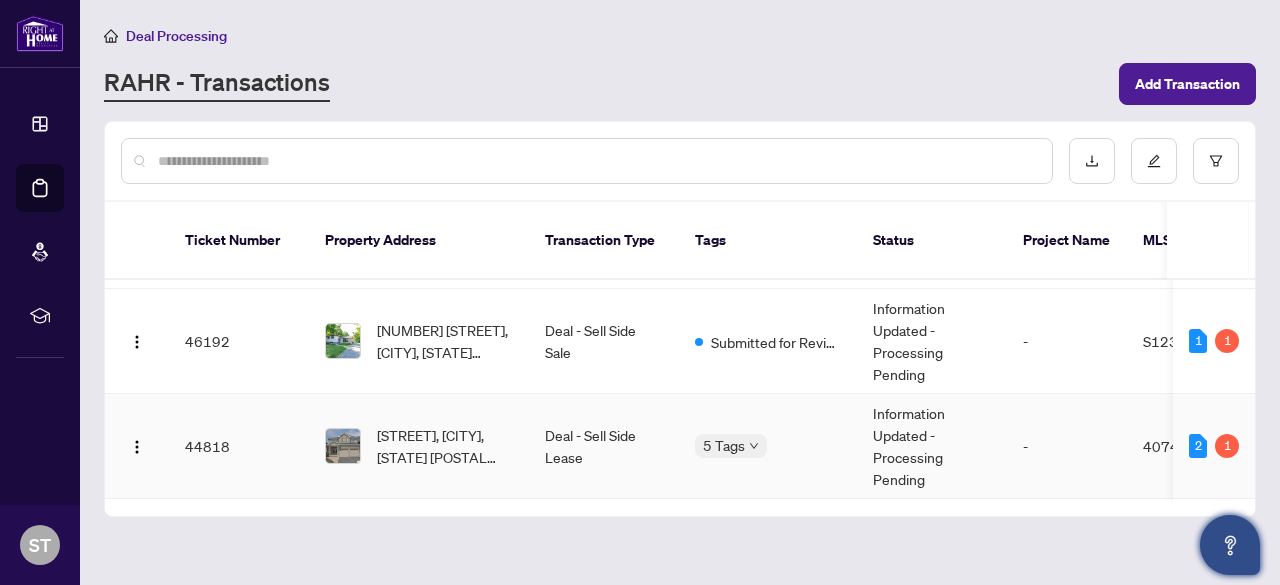 scroll, scrollTop: 100, scrollLeft: 0, axis: vertical 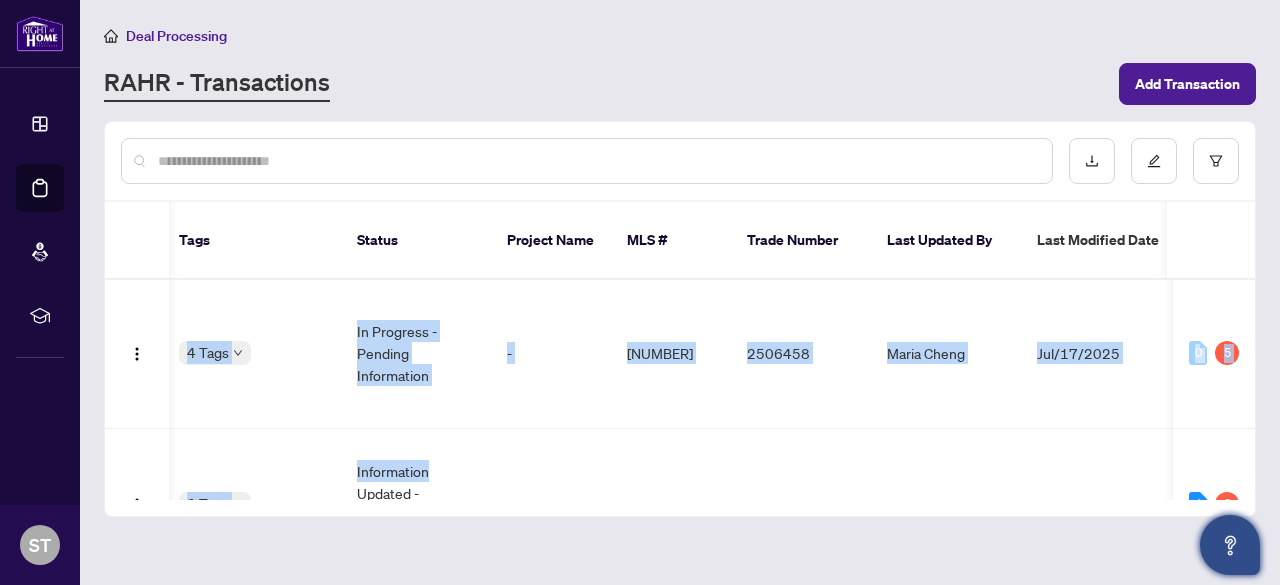 drag, startPoint x: 666, startPoint y: 469, endPoint x: 435, endPoint y: 469, distance: 231 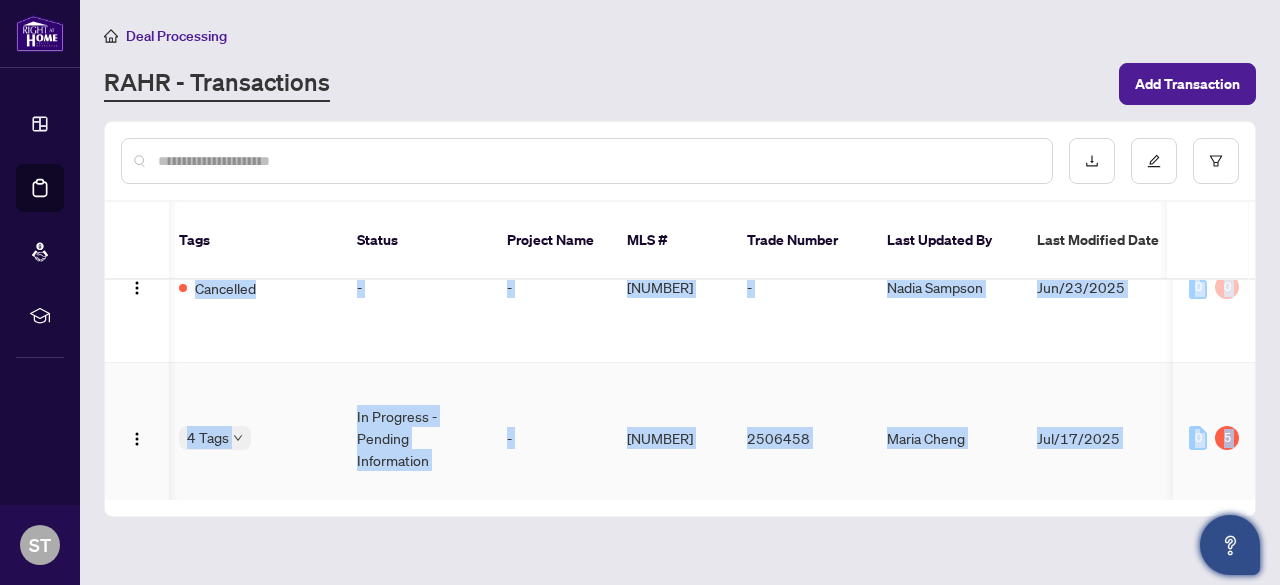 click on "-" at bounding box center [551, 438] 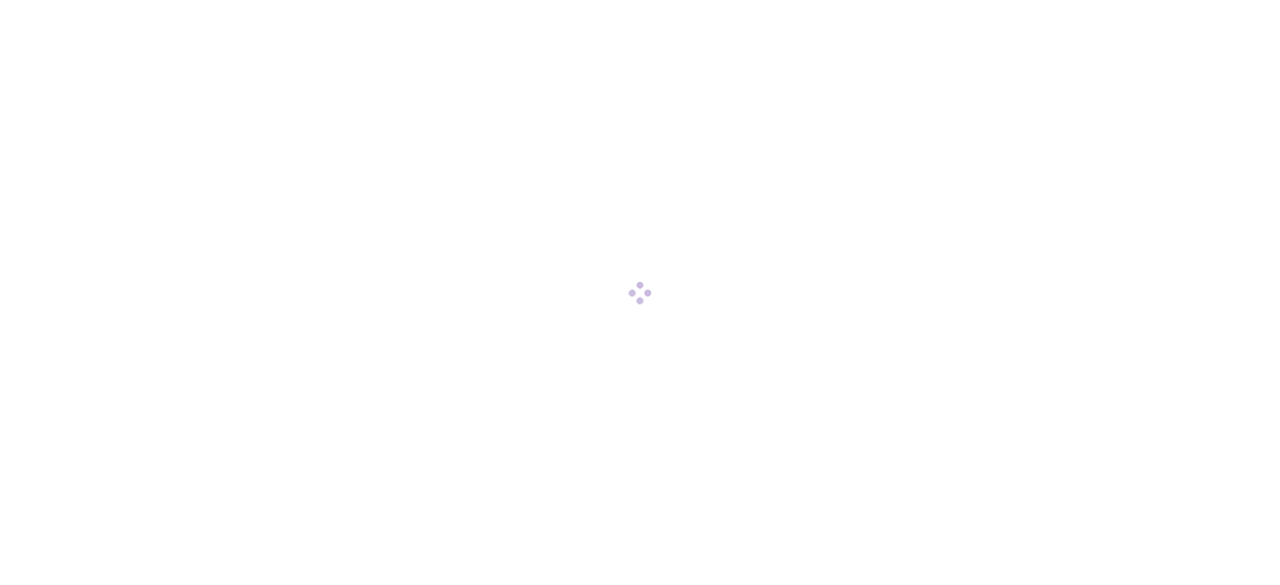 scroll, scrollTop: 0, scrollLeft: 0, axis: both 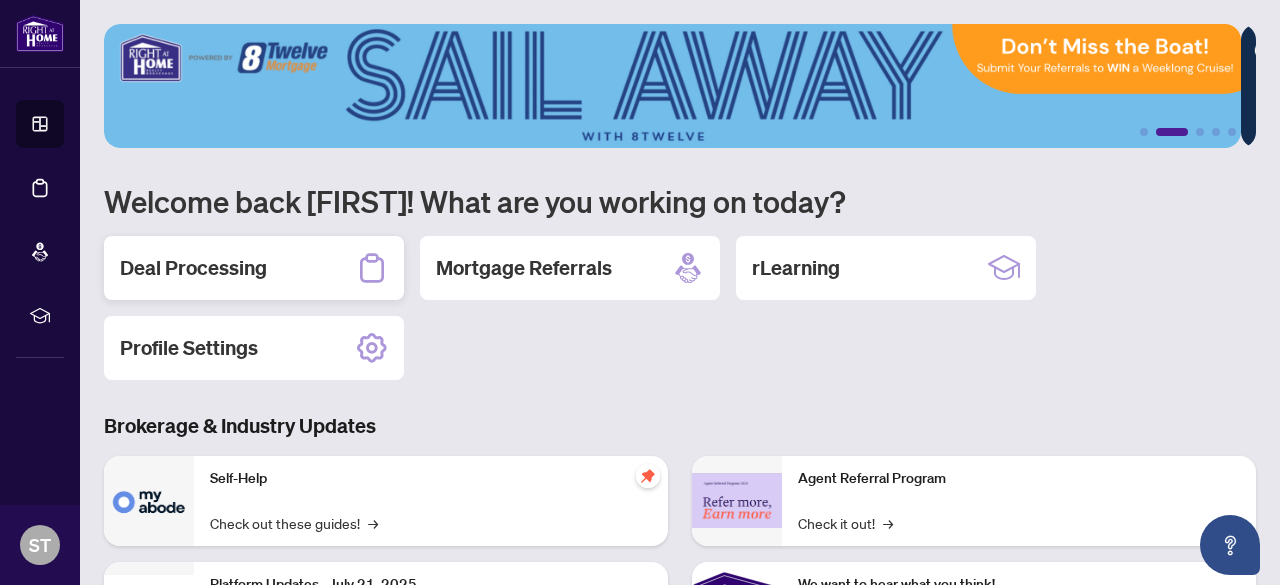 click on "Deal Processing" at bounding box center (193, 268) 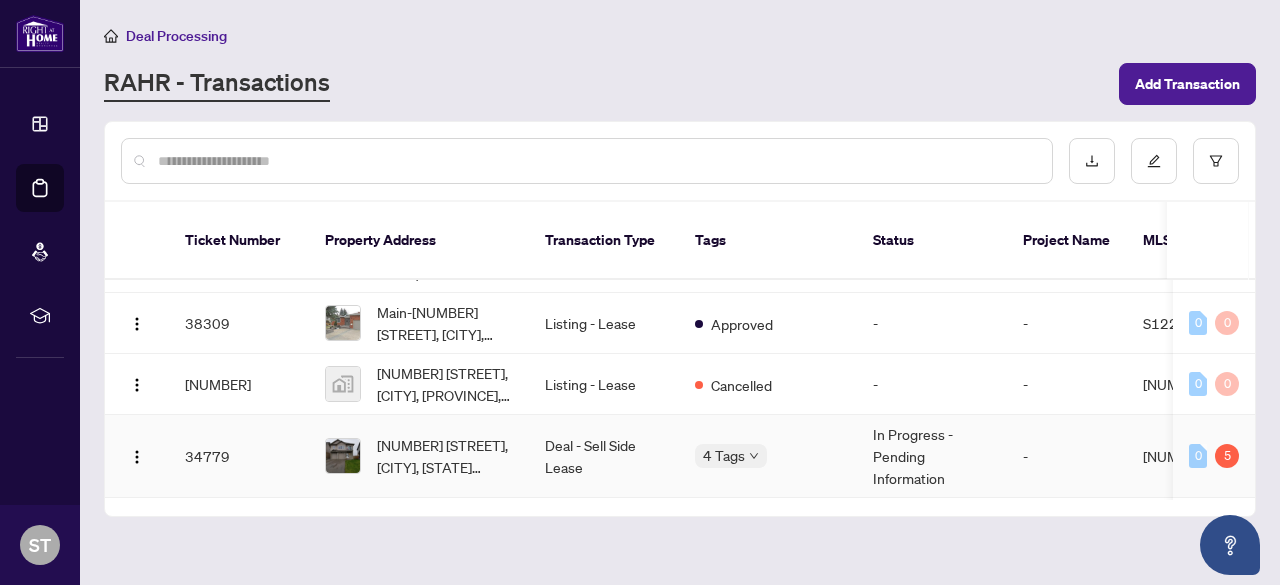 scroll, scrollTop: 900, scrollLeft: 0, axis: vertical 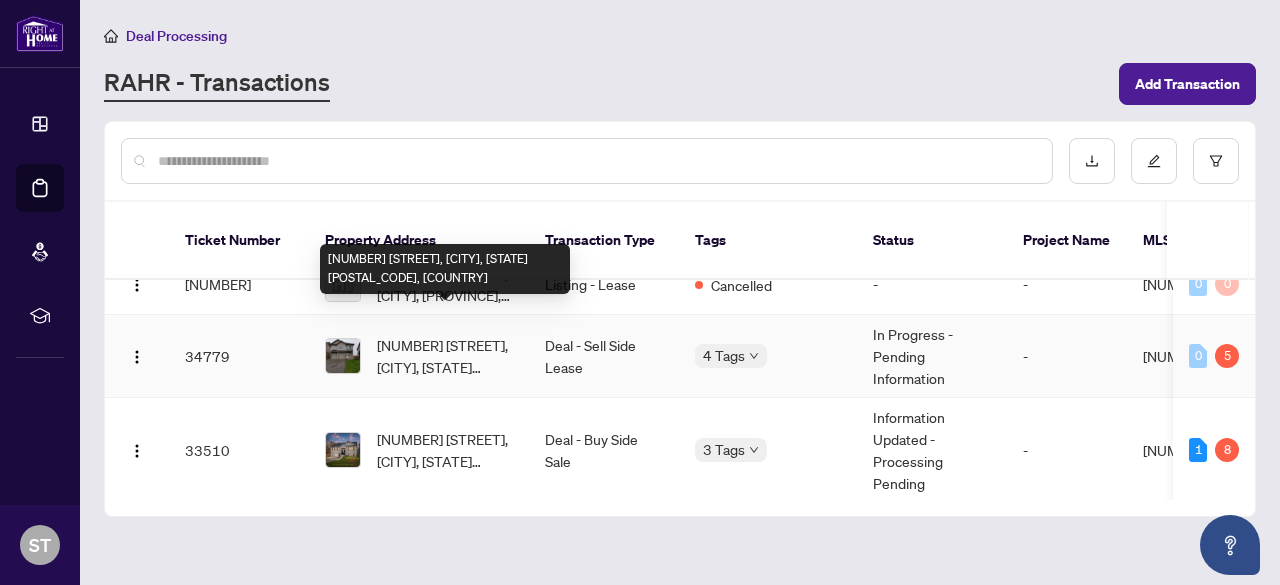 click on "[NUMBER] [STREET], [CITY], [STATE] [POSTAL_CODE], [COUNTRY]" at bounding box center [445, 356] 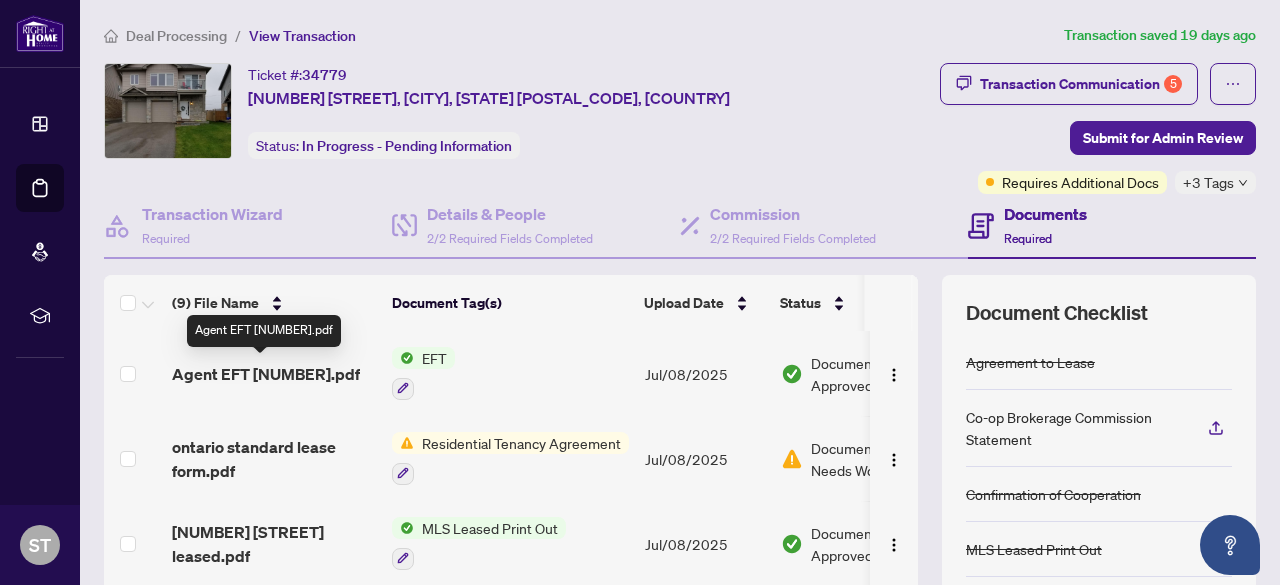 click on "Agent EFT [NUMBER].pdf" at bounding box center (266, 374) 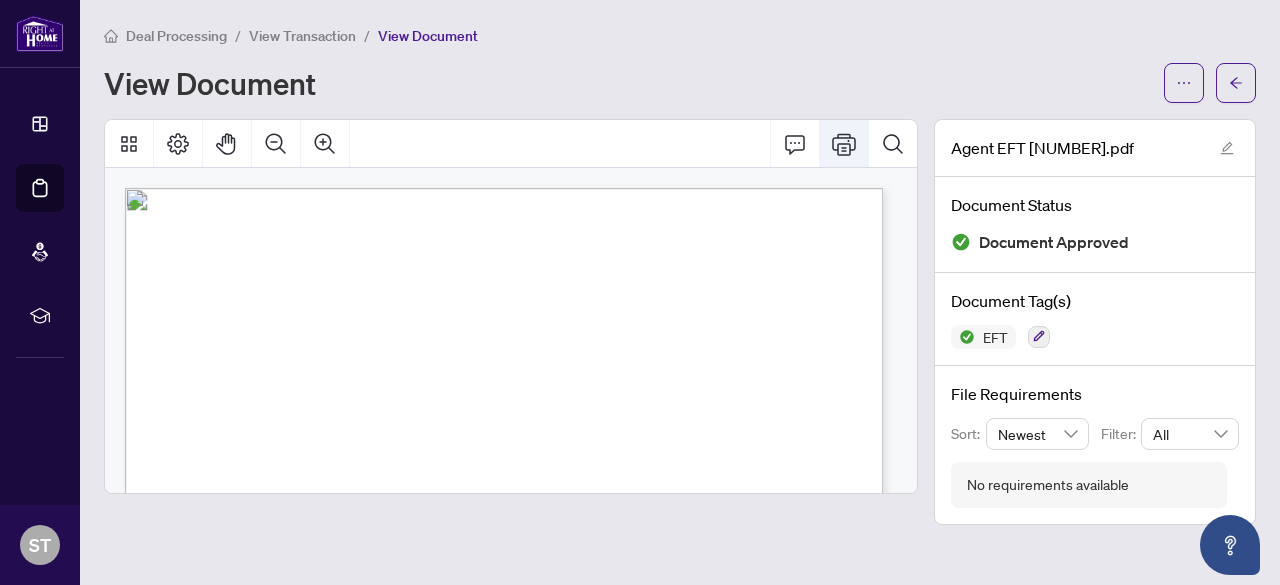 click 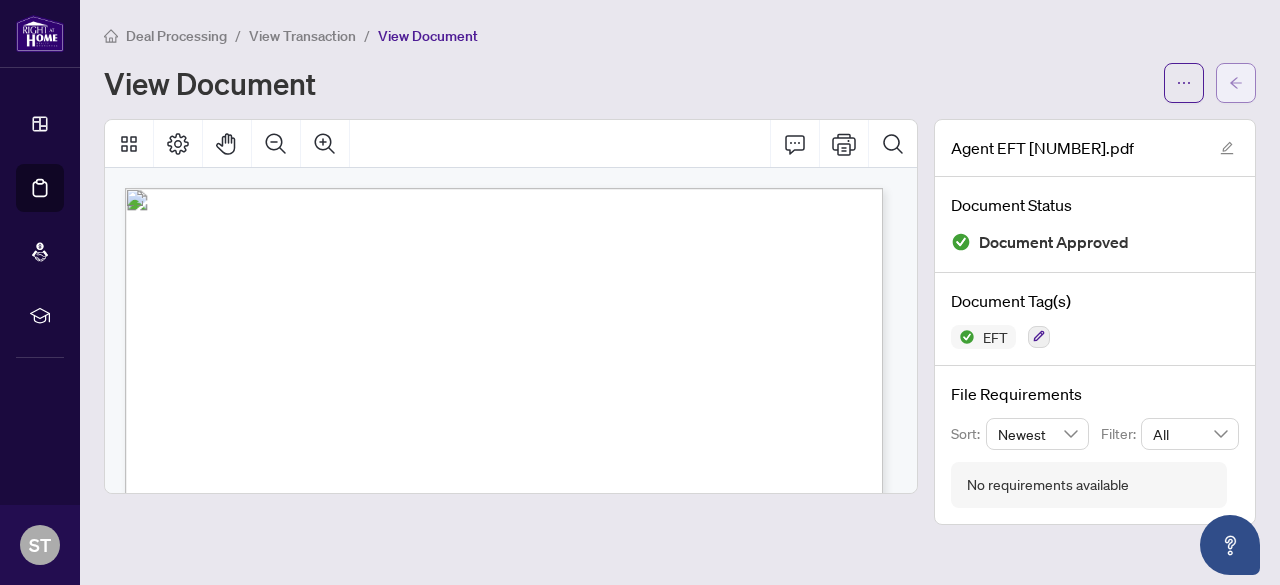 click 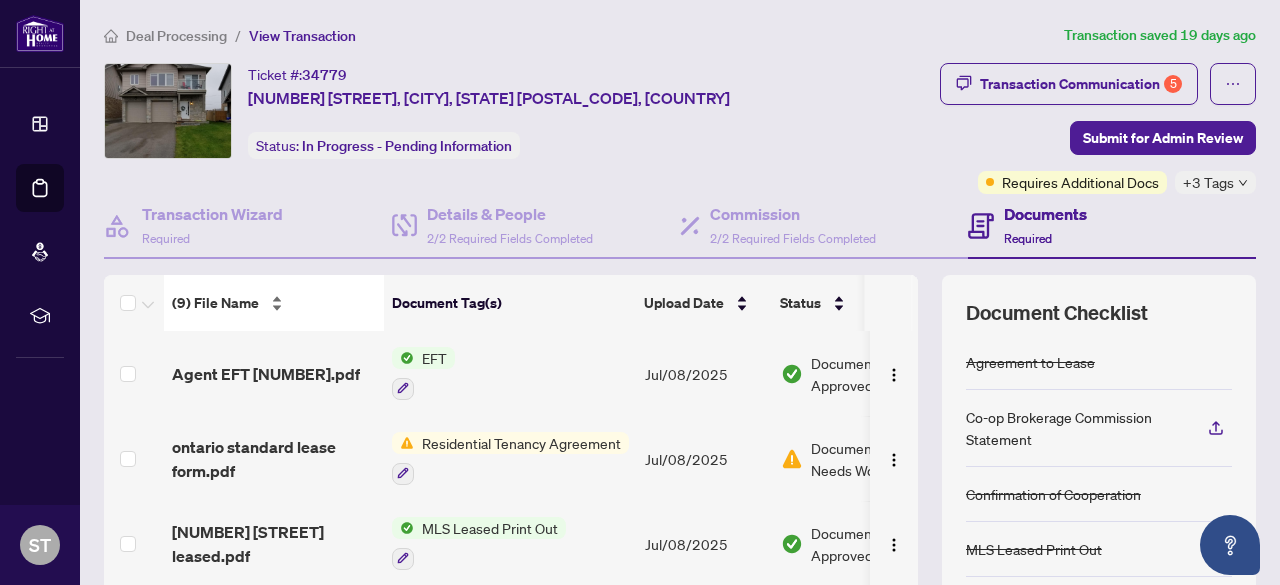 click on "(9) File Name" at bounding box center (215, 303) 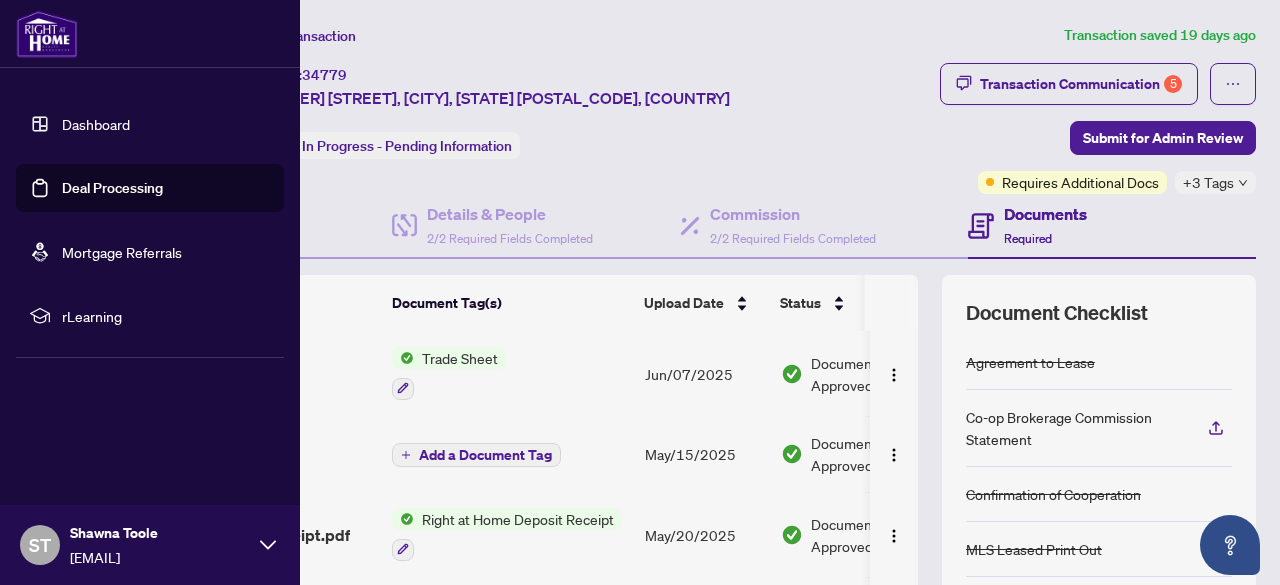 click on "Dashboard" at bounding box center (96, 124) 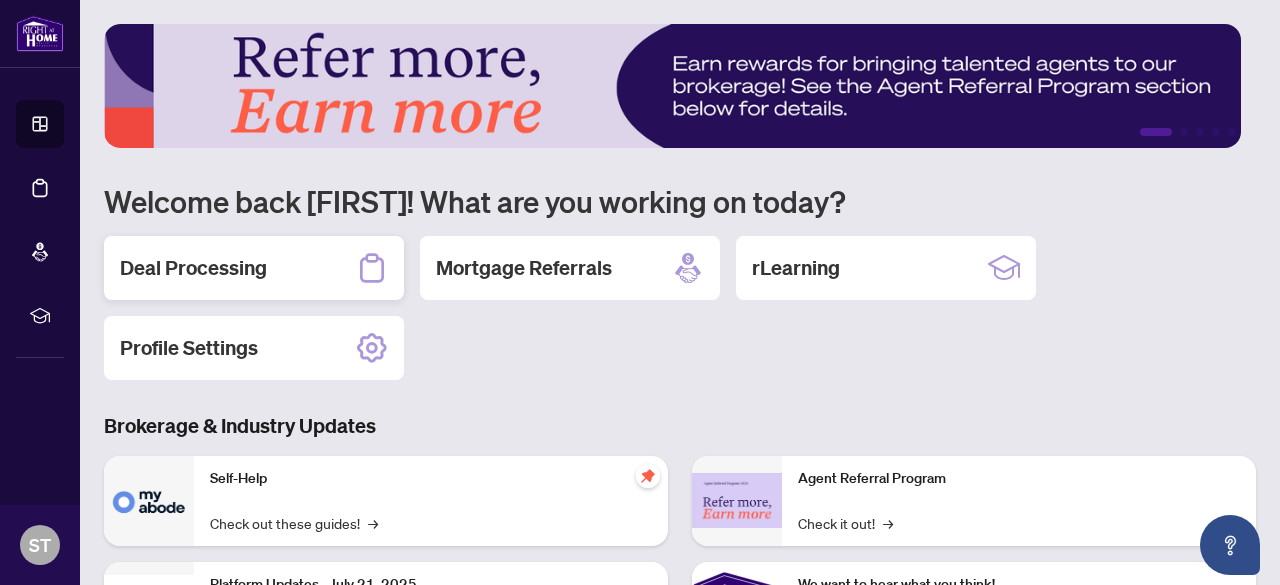 click on "Deal Processing" at bounding box center [193, 268] 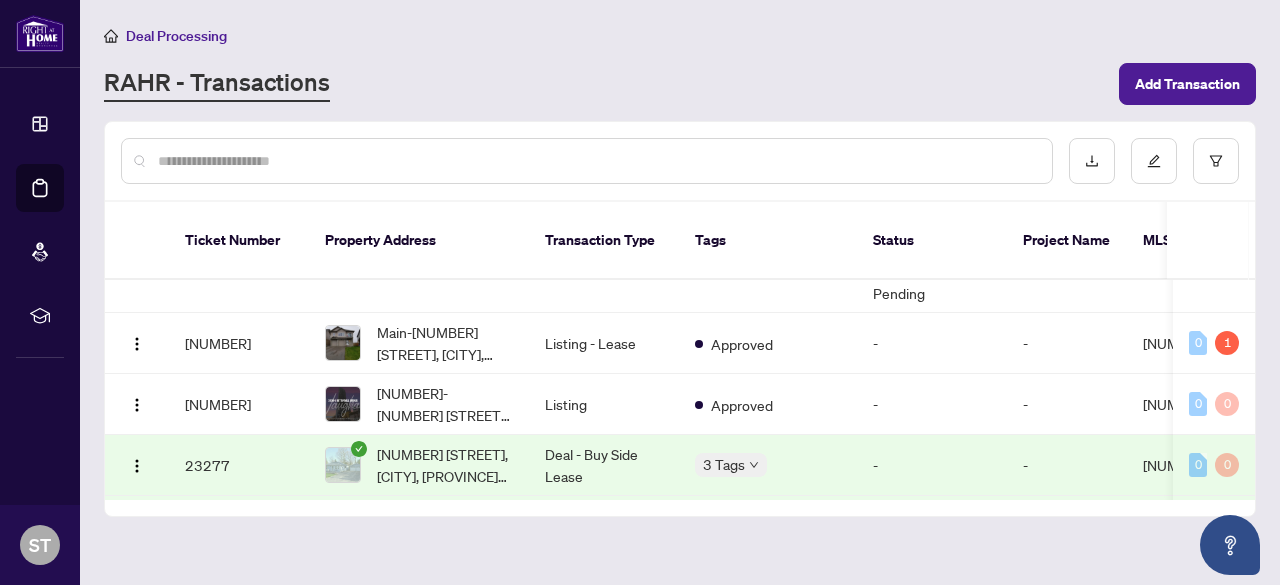 scroll, scrollTop: 1300, scrollLeft: 0, axis: vertical 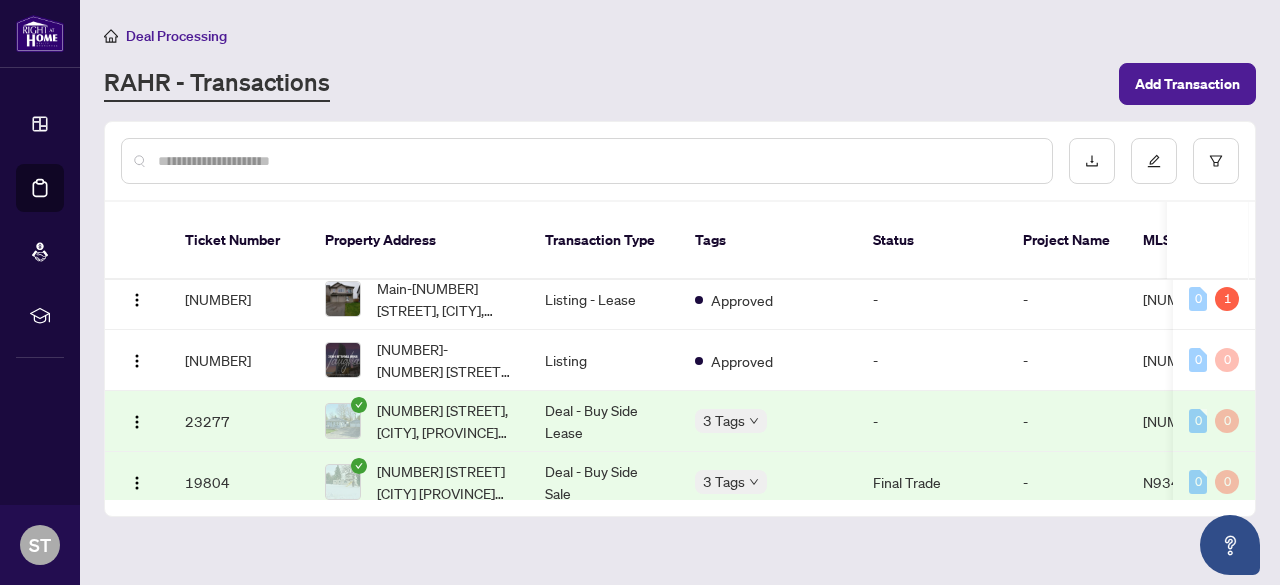 click at bounding box center (343, 421) 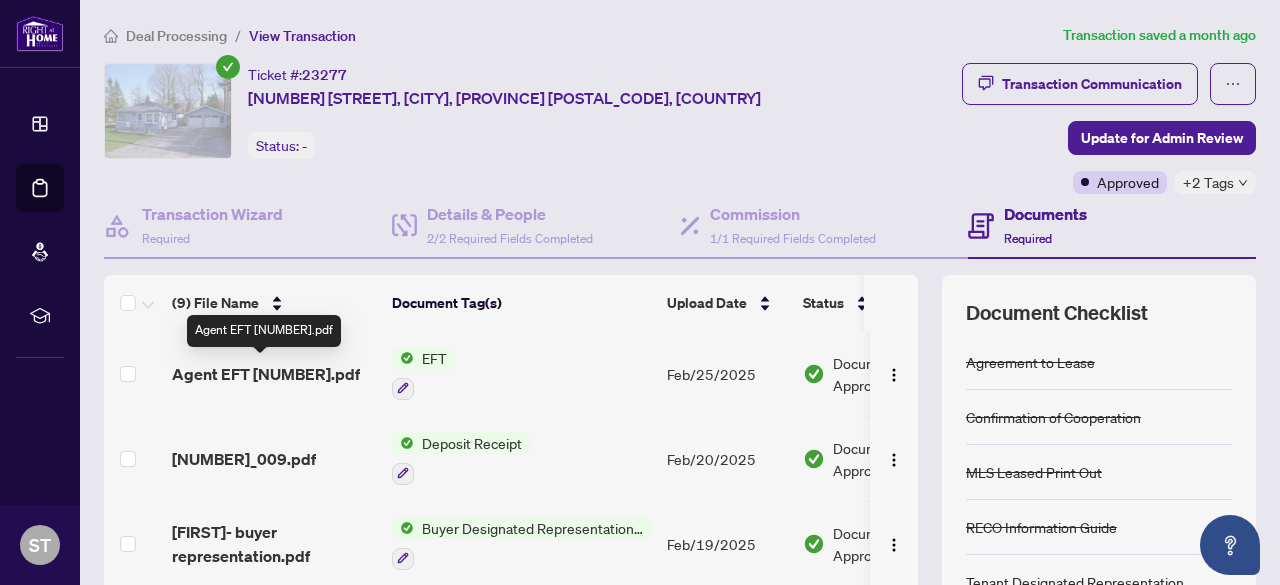 click on "Agent EFT [NUMBER].pdf" at bounding box center (266, 374) 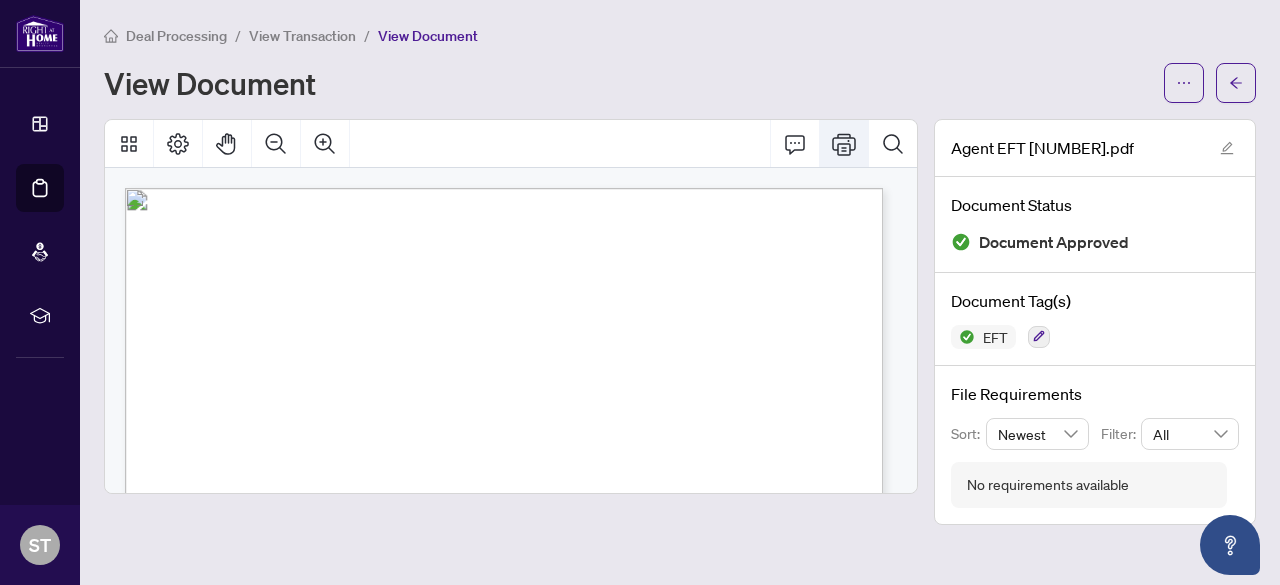 click 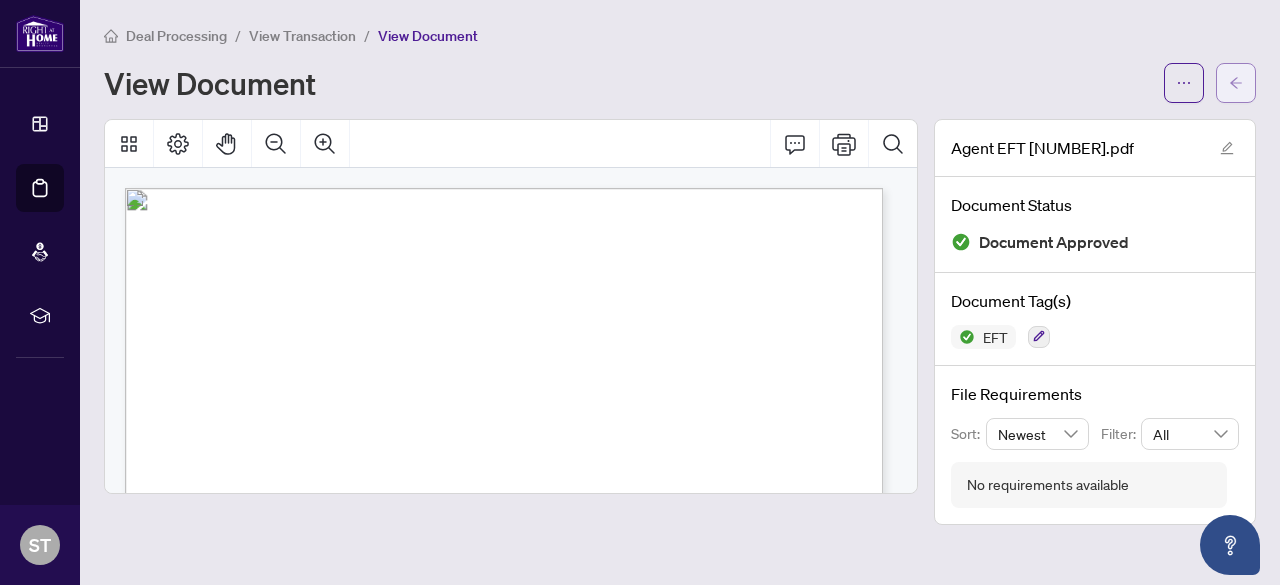 click 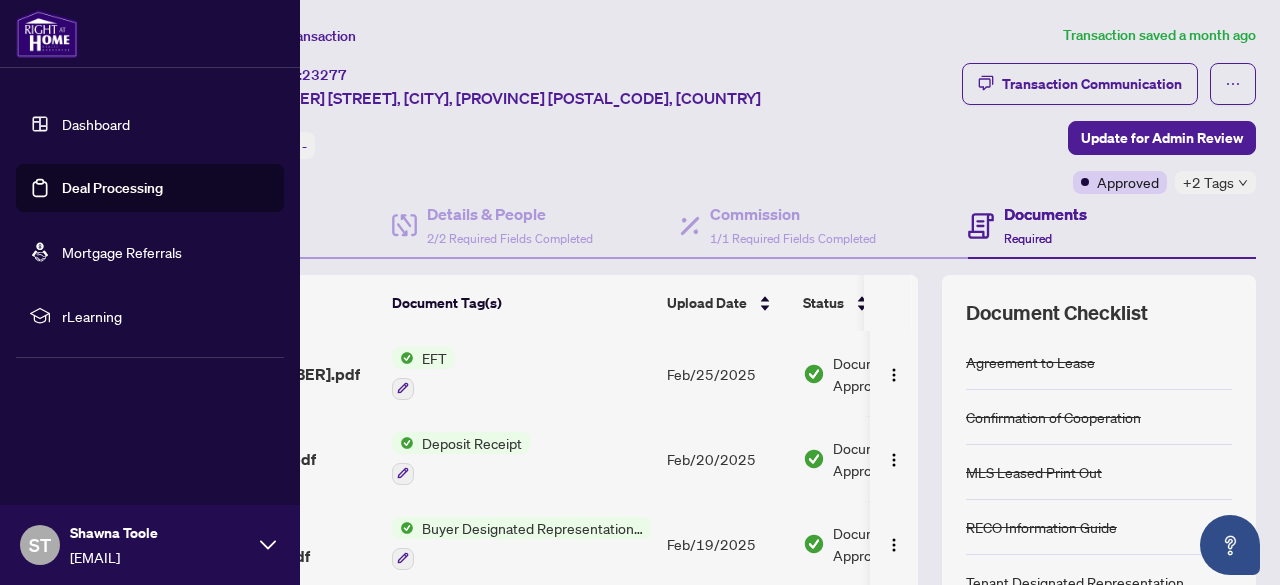 click on "Dashboard" at bounding box center (96, 124) 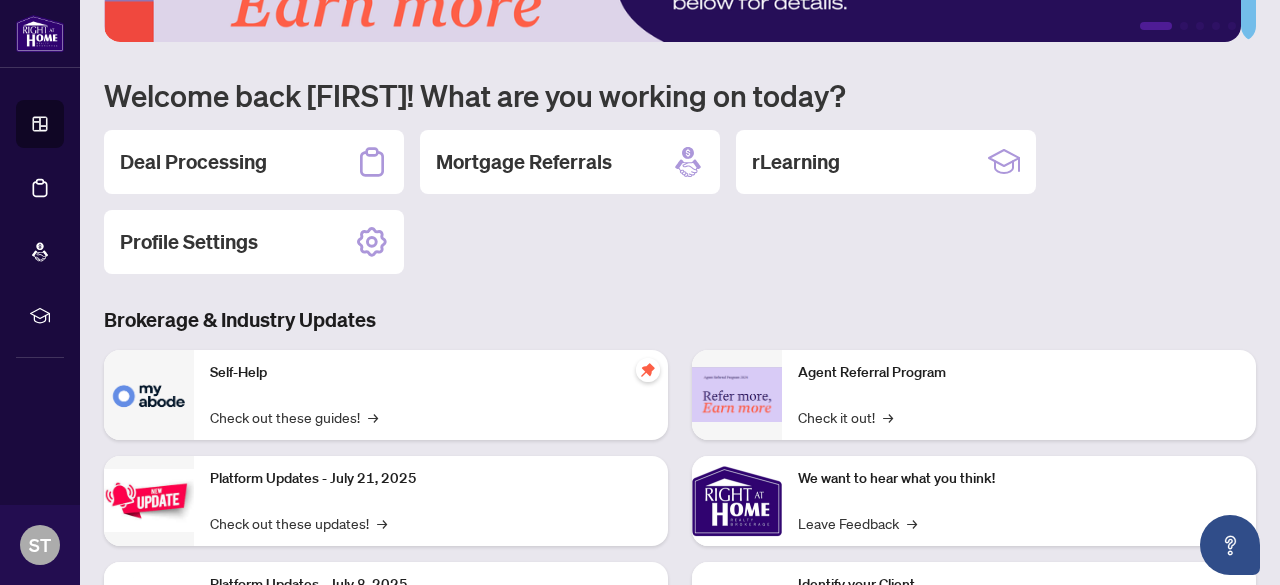 scroll, scrollTop: 100, scrollLeft: 0, axis: vertical 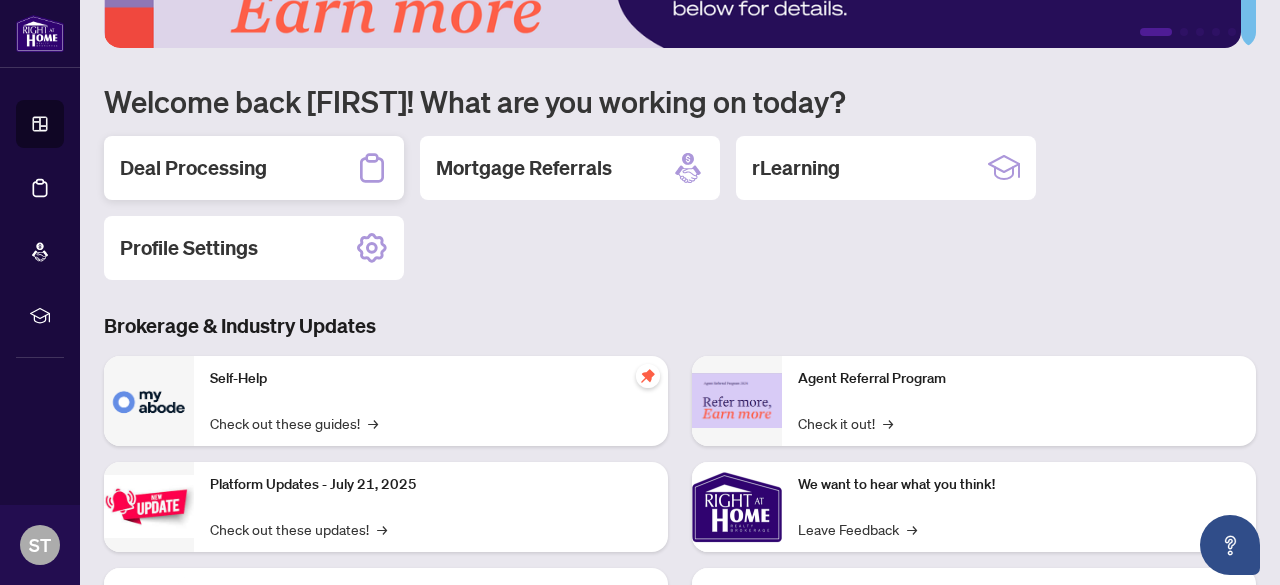 click on "Deal Processing" at bounding box center [193, 168] 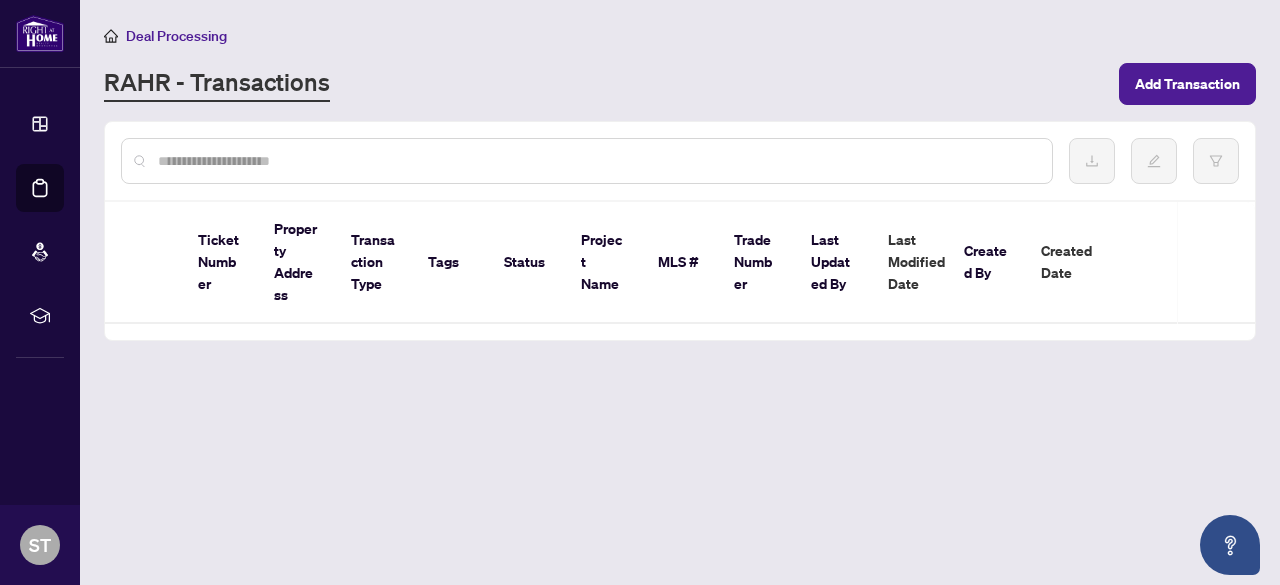scroll, scrollTop: 0, scrollLeft: 0, axis: both 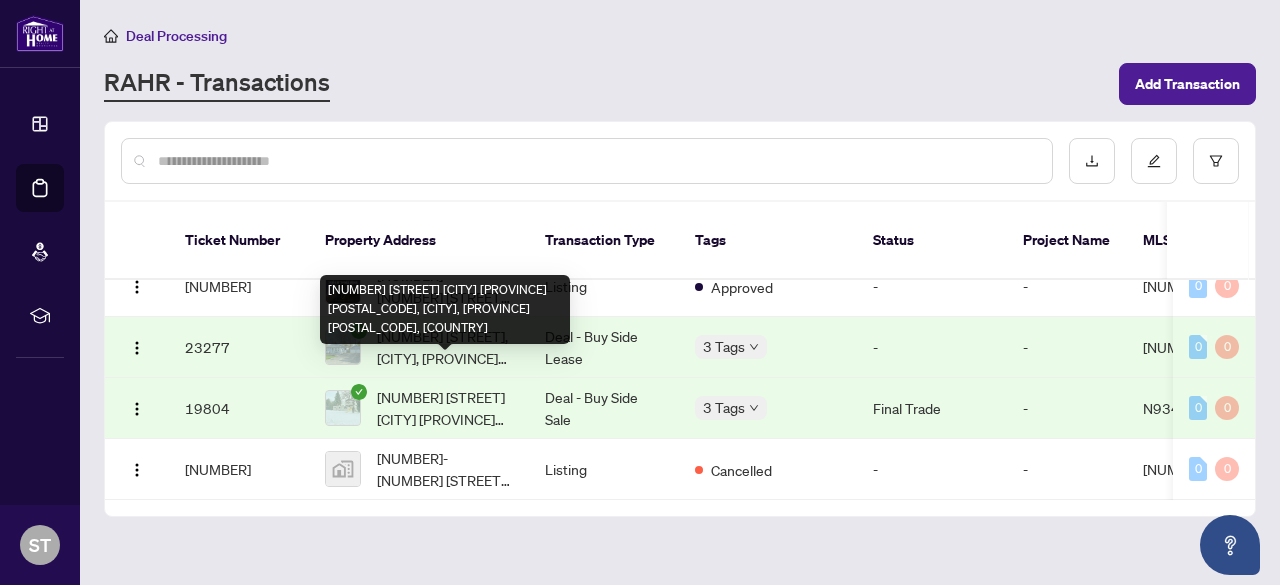 click on "[NUMBER] [STREET] [CITY] [PROVINCE] [POSTAL_CODE], [CITY], [PROVINCE] [POSTAL_CODE], [COUNTRY]" at bounding box center (445, 408) 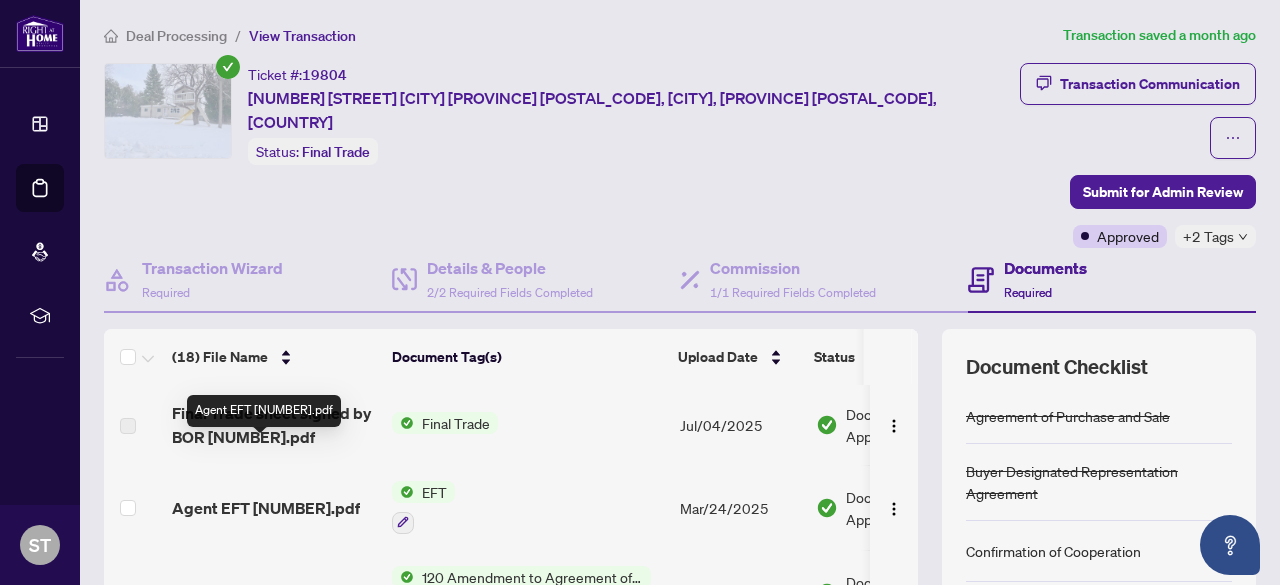 click on "Agent EFT [NUMBER].pdf" at bounding box center (266, 508) 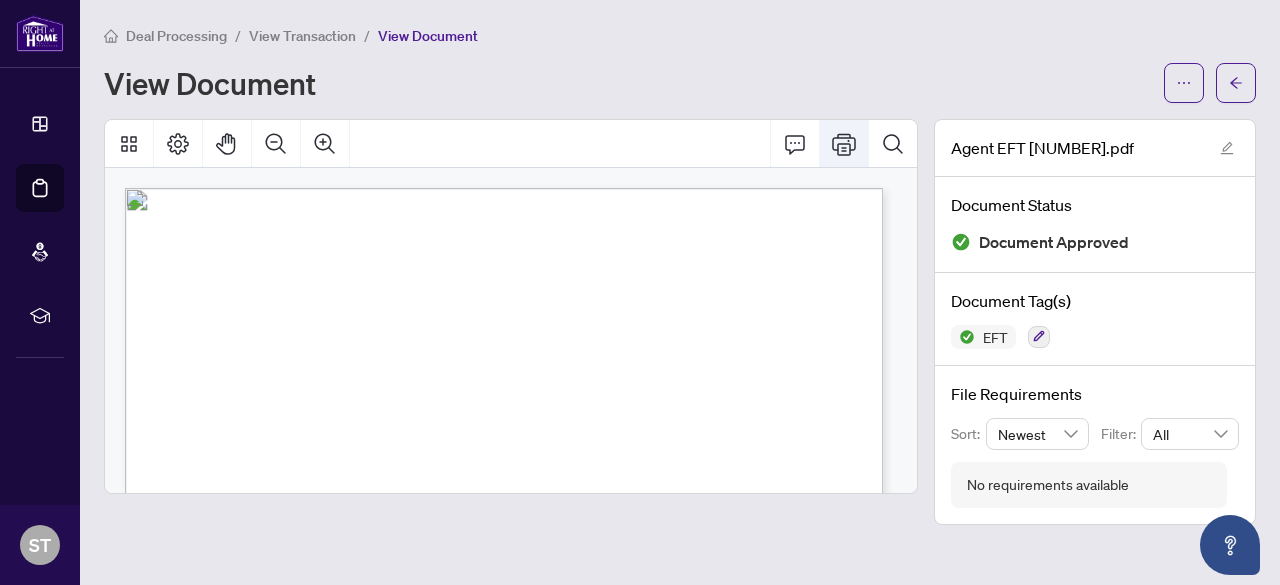 click 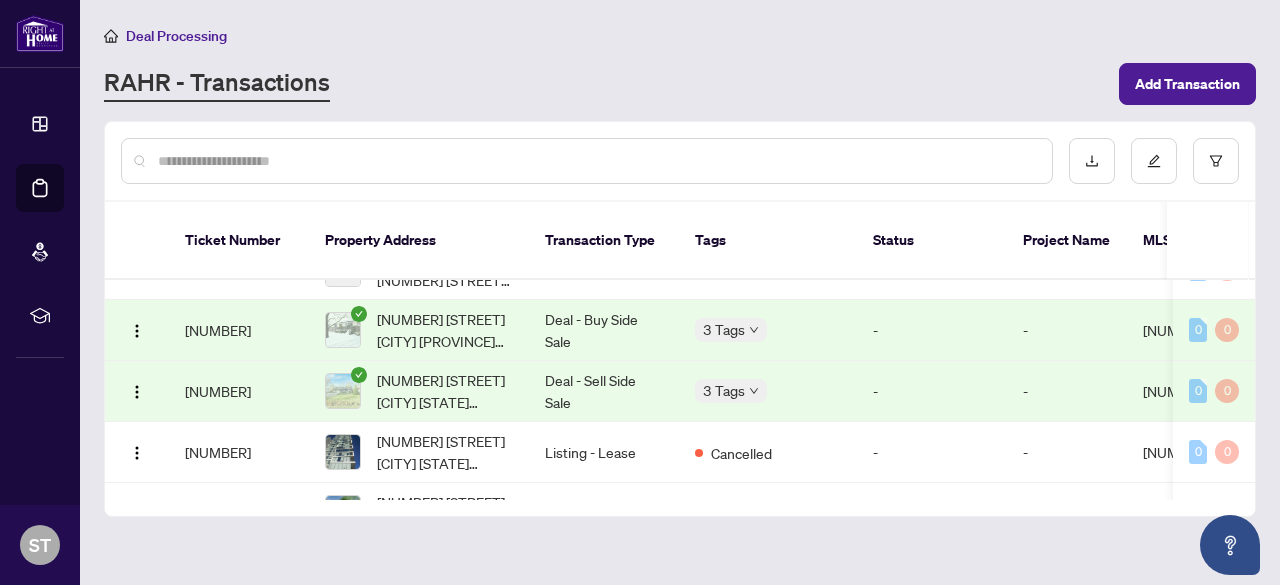 scroll, scrollTop: 1474, scrollLeft: 0, axis: vertical 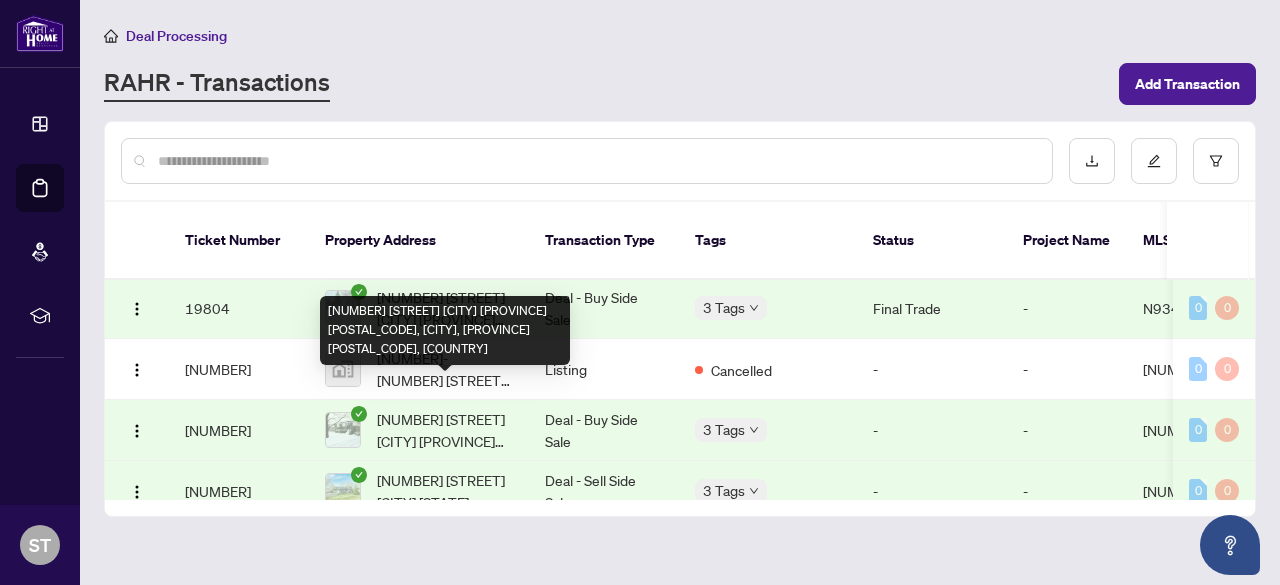 click on "[NUMBER] [STREET] [CITY] [PROVINCE] [POSTAL_CODE], [CITY], [PROVINCE] [POSTAL_CODE], [COUNTRY]" at bounding box center [445, 430] 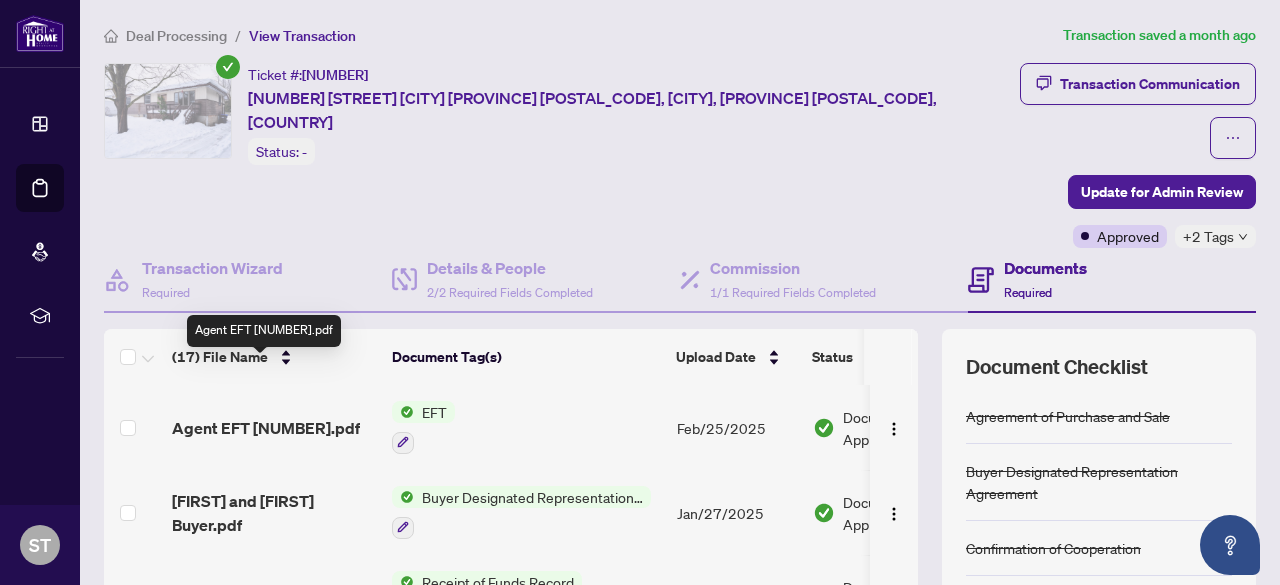 click on "Agent EFT [NUMBER].pdf" at bounding box center [266, 428] 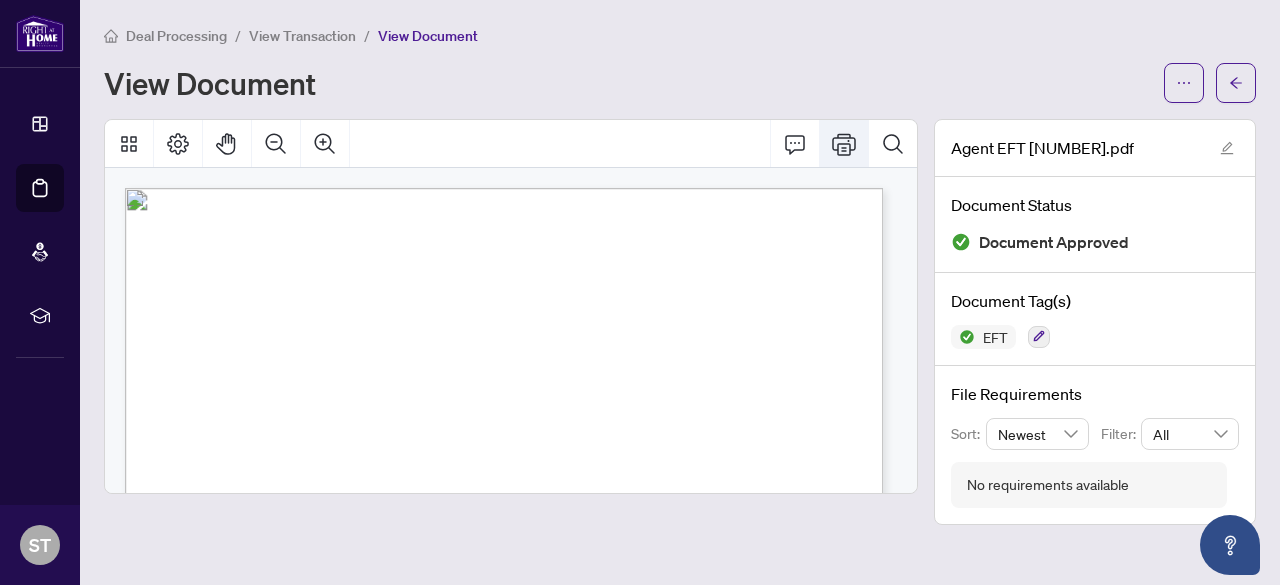 click 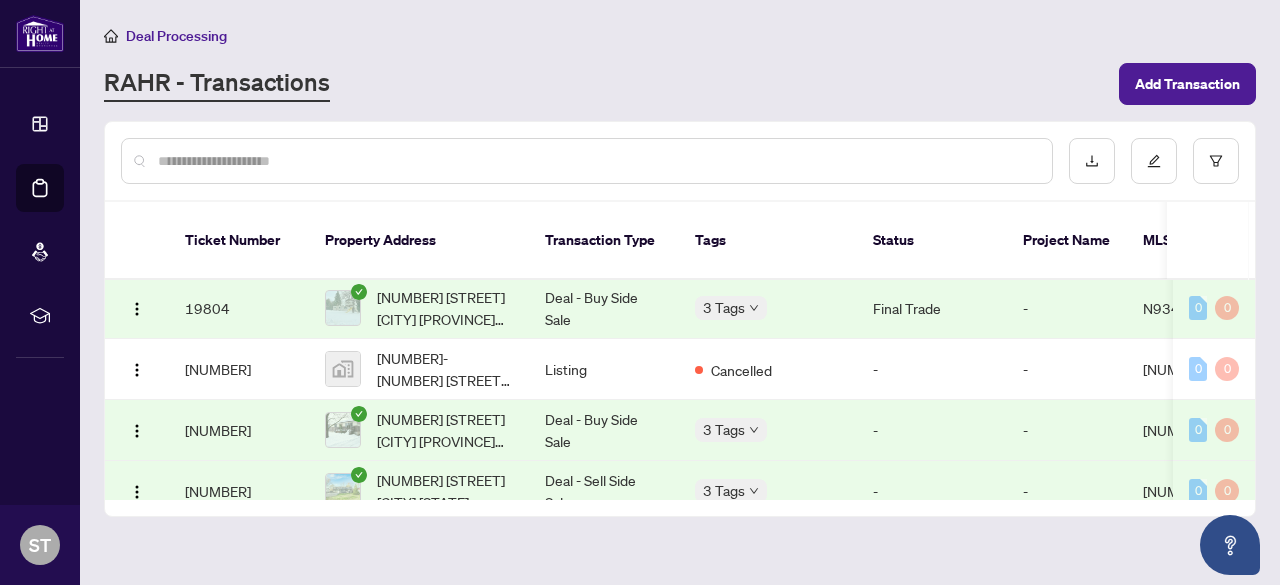 scroll, scrollTop: 1574, scrollLeft: 0, axis: vertical 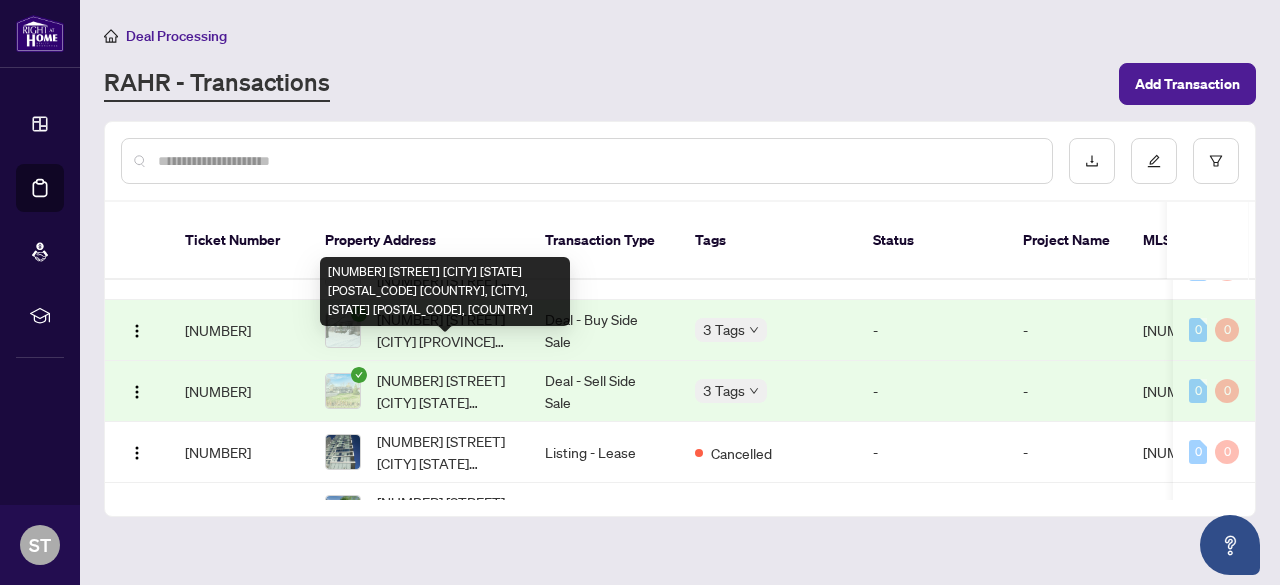 click on "[NUMBER] [STREET] [CITY] [STATE] [POSTAL_CODE] [COUNTRY], [CITY], [STATE] [POSTAL_CODE], [COUNTRY]" at bounding box center [445, 391] 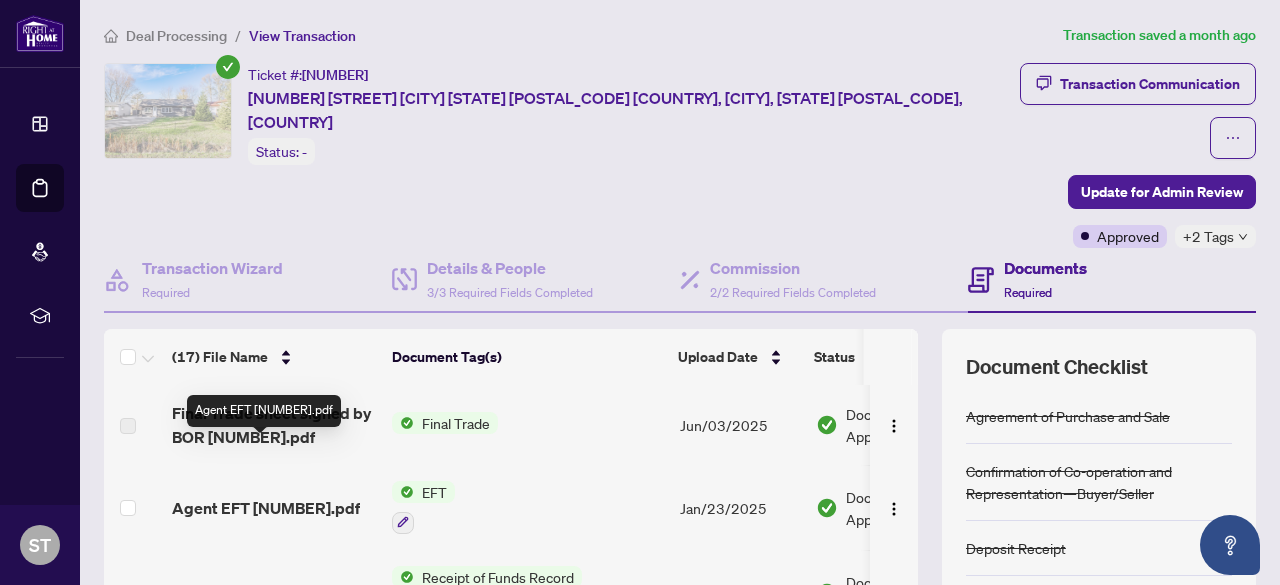 click on "Agent EFT [NUMBER].pdf" at bounding box center [266, 508] 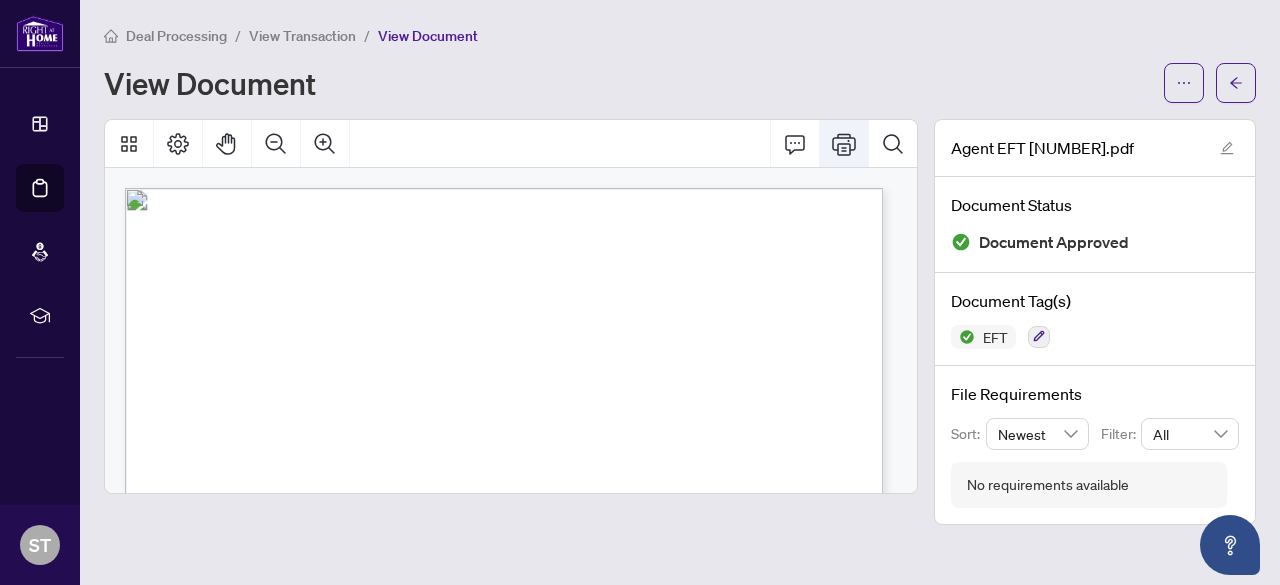 click 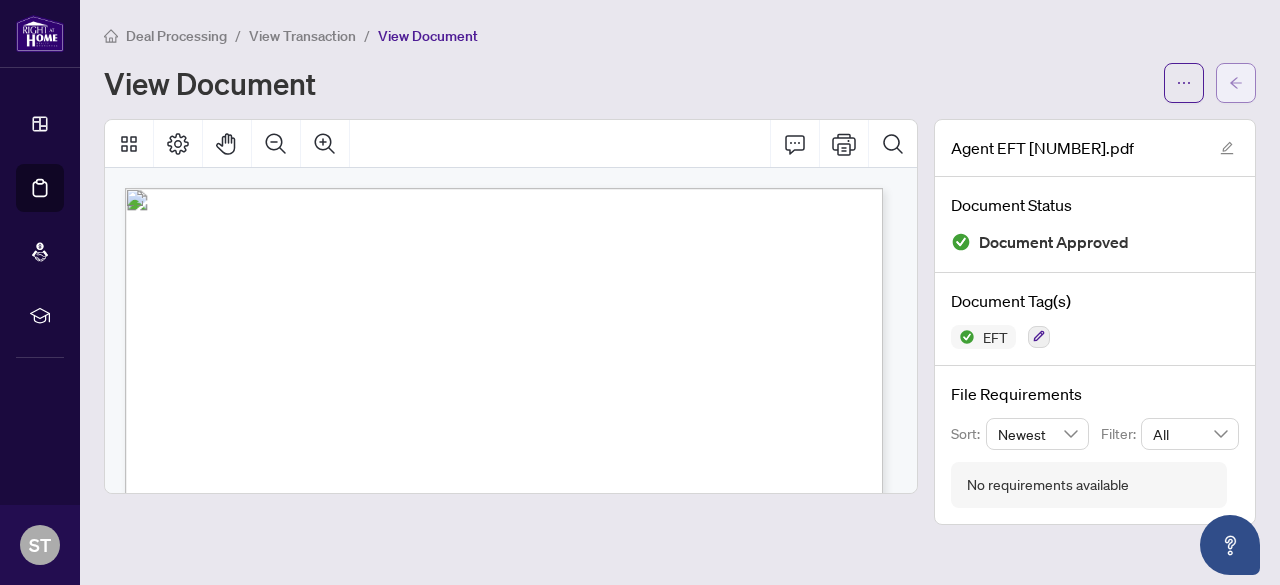 click 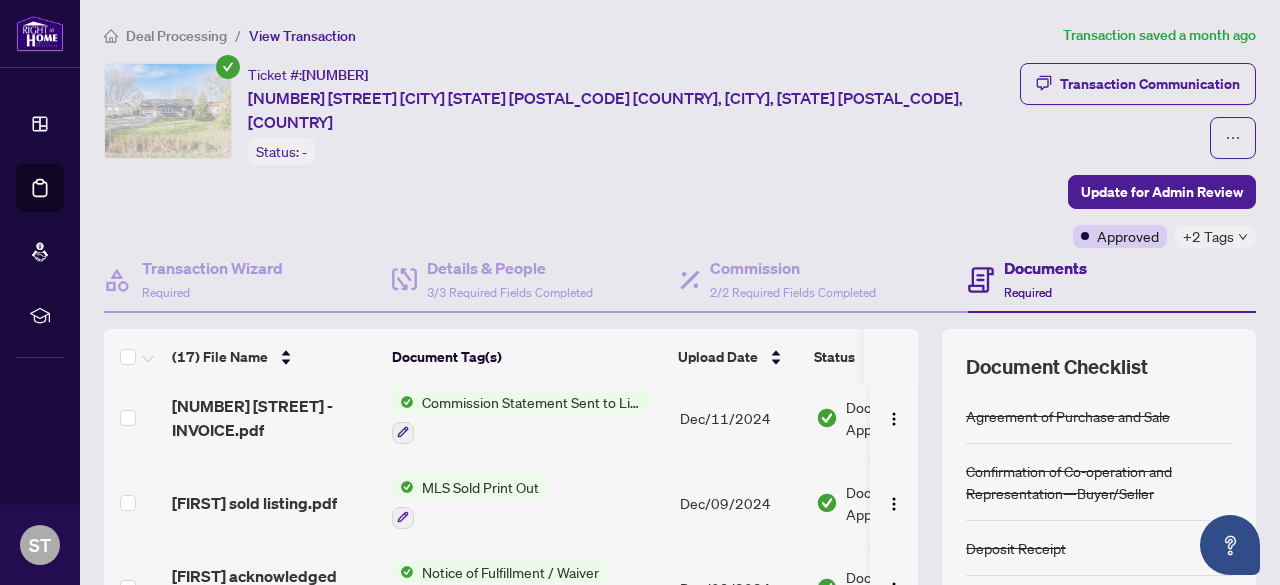 scroll, scrollTop: 700, scrollLeft: 0, axis: vertical 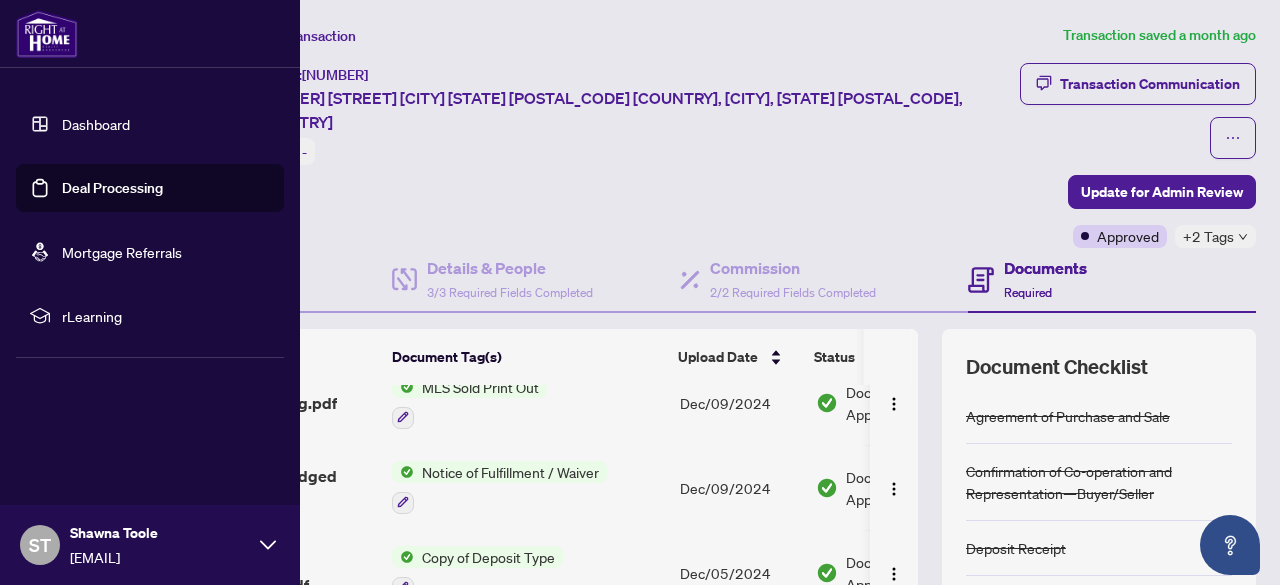 click on "Deal Processing" at bounding box center [112, 188] 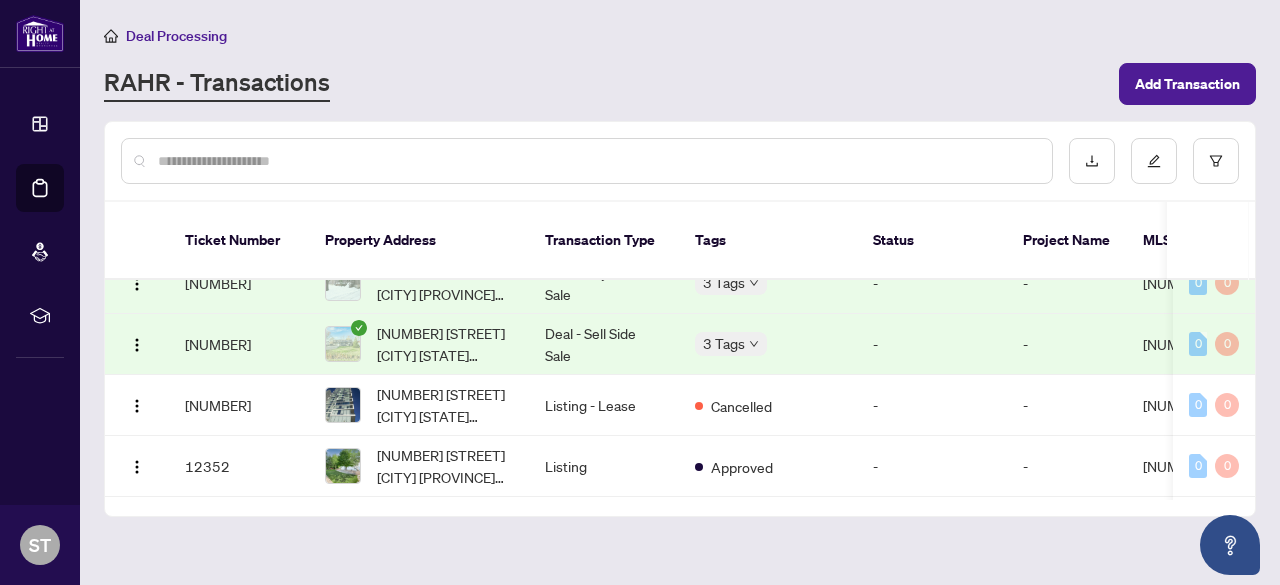 scroll, scrollTop: 1677, scrollLeft: 0, axis: vertical 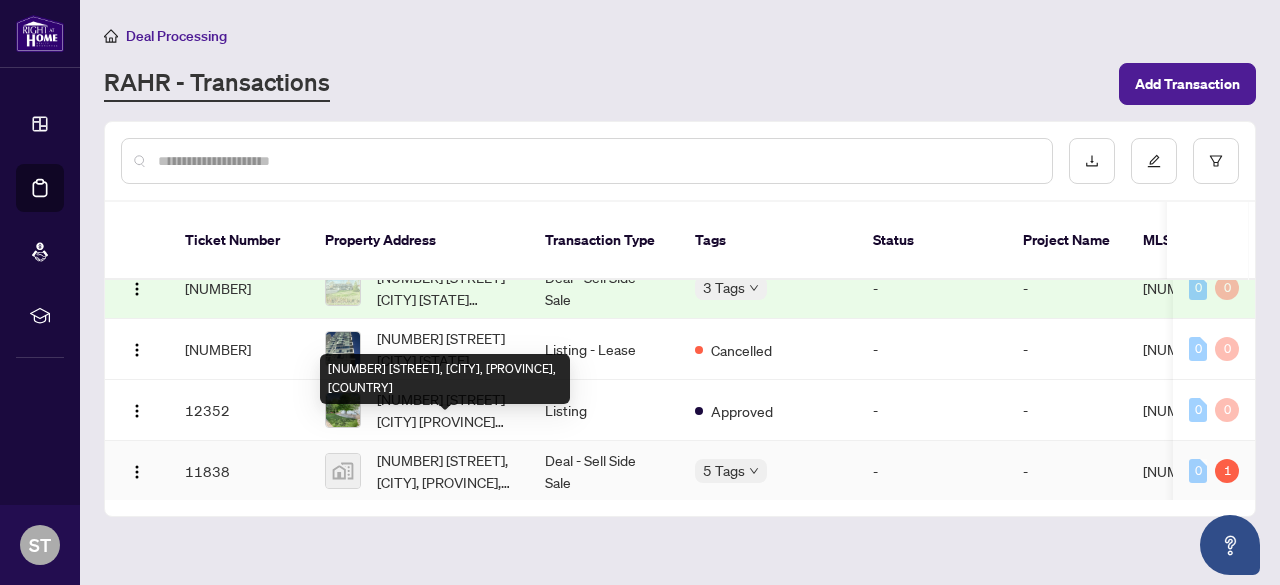 click on "[NUMBER] [STREET], [CITY], [PROVINCE], [COUNTRY]" at bounding box center (445, 471) 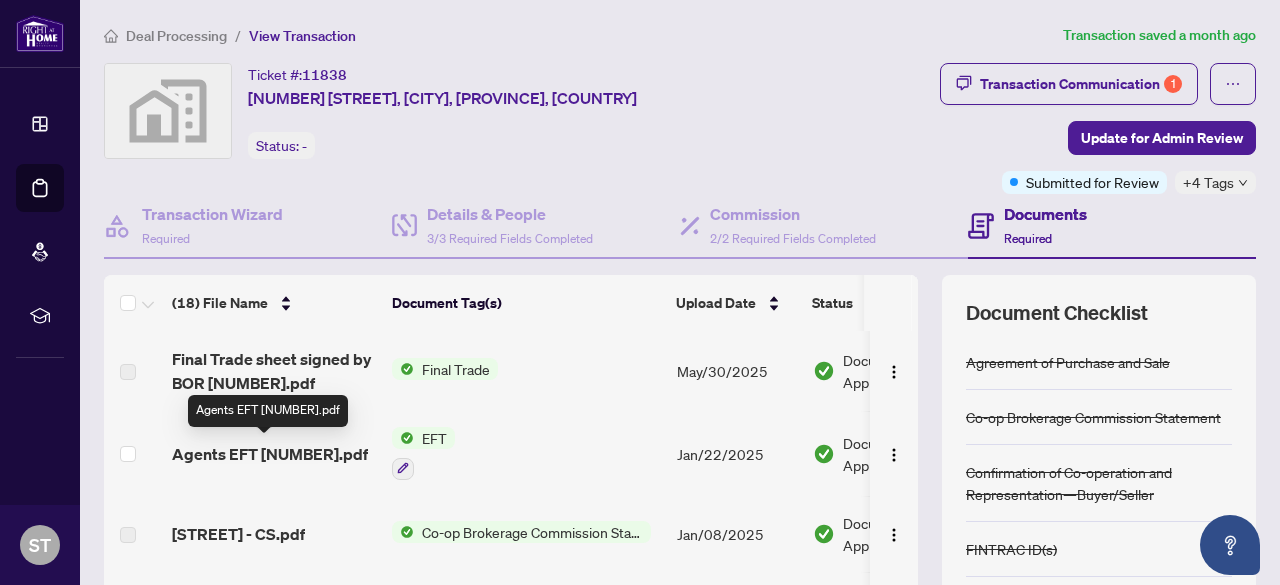 click on "Agents EFT [NUMBER].pdf" at bounding box center [270, 454] 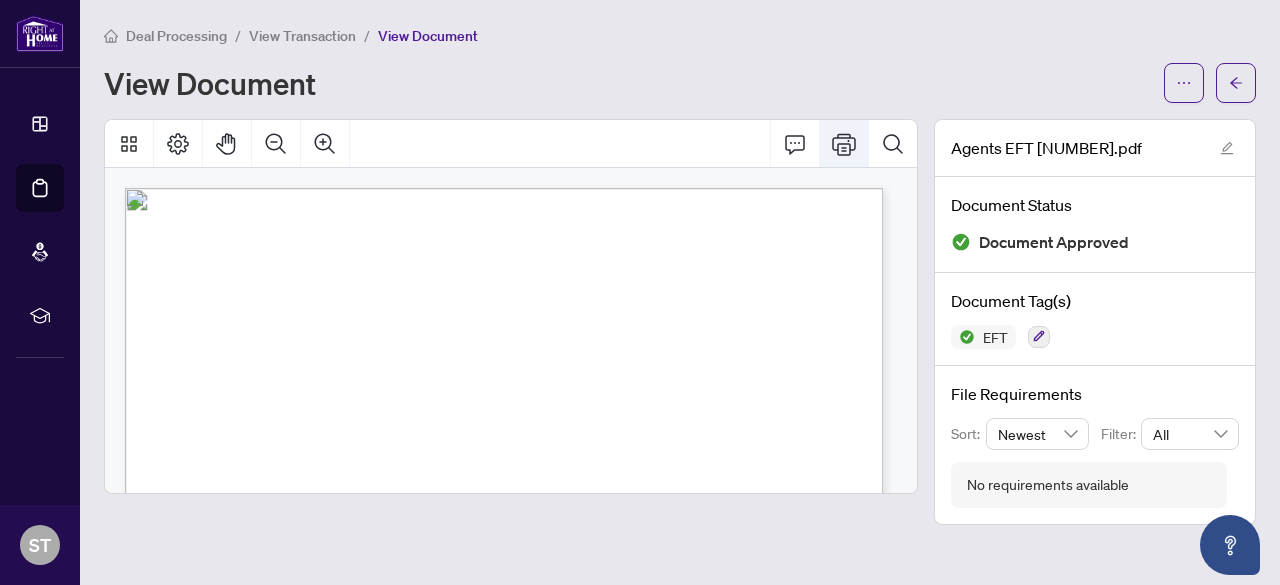 click 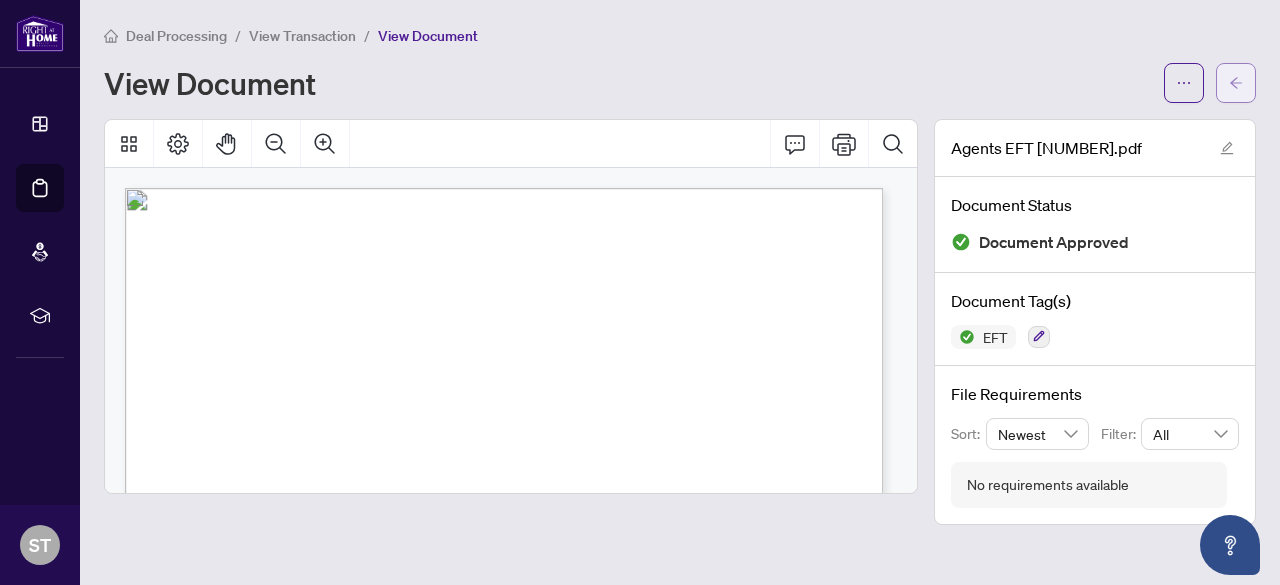 click 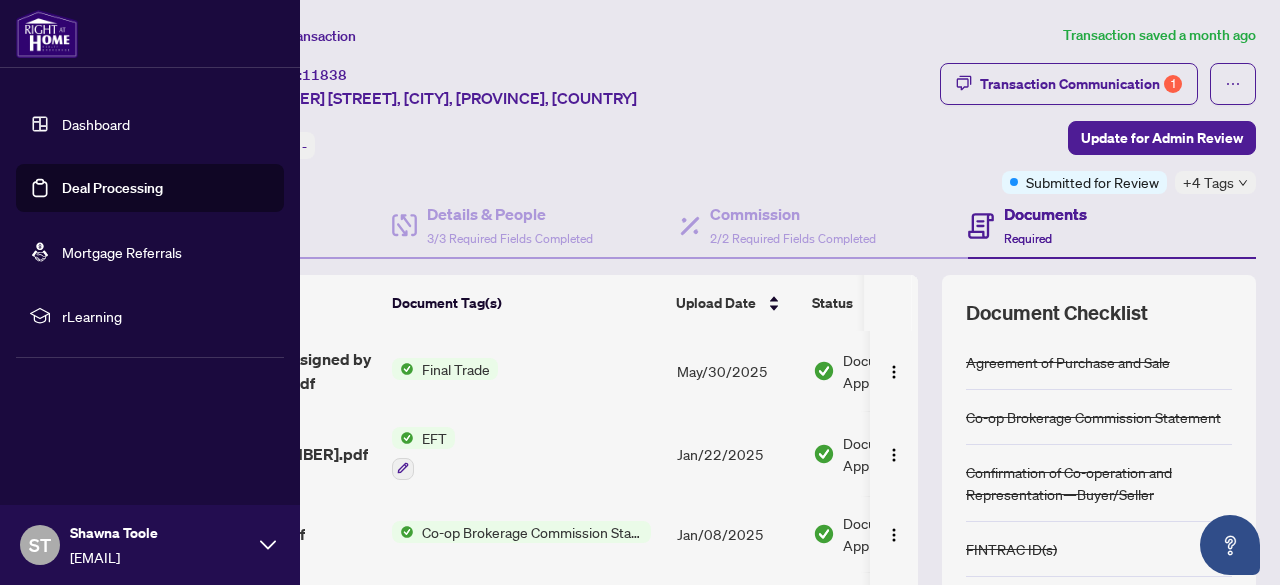 click on "Dashboard" at bounding box center [96, 124] 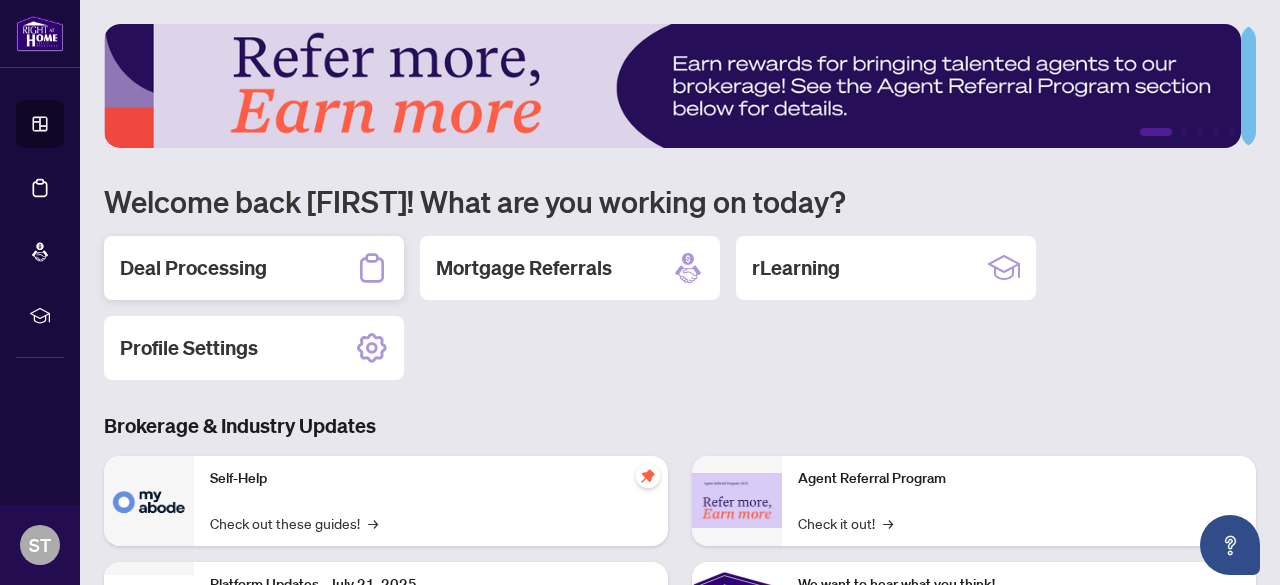 click on "Deal Processing" at bounding box center [193, 268] 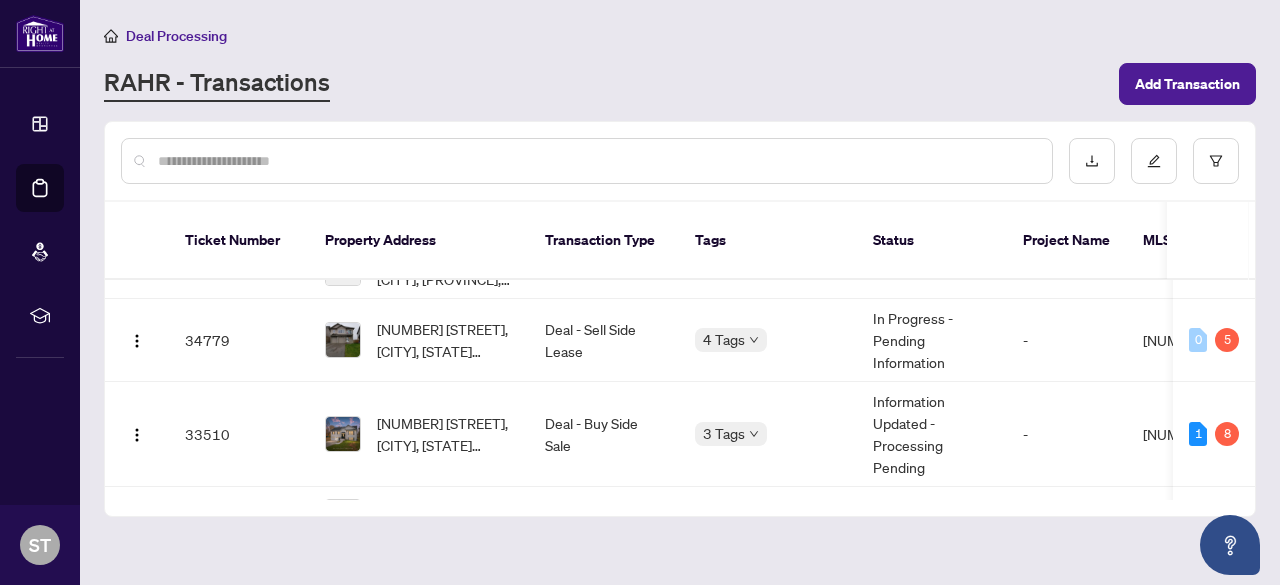 scroll, scrollTop: 900, scrollLeft: 0, axis: vertical 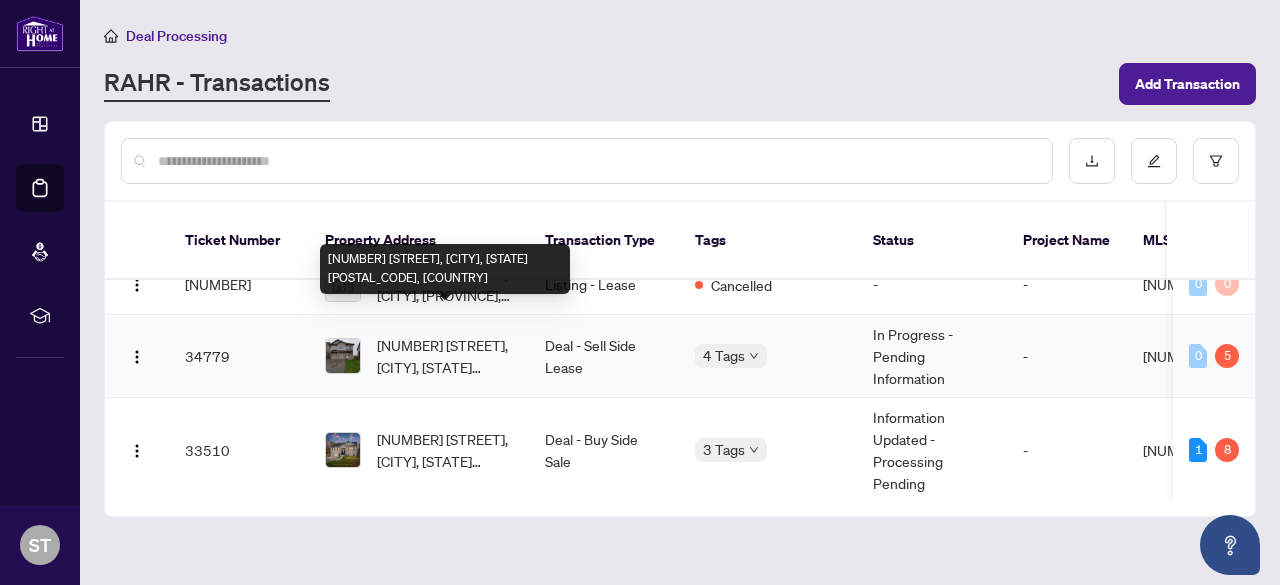 click on "[NUMBER] [STREET], [CITY], [STATE] [POSTAL_CODE], [COUNTRY]" at bounding box center (445, 356) 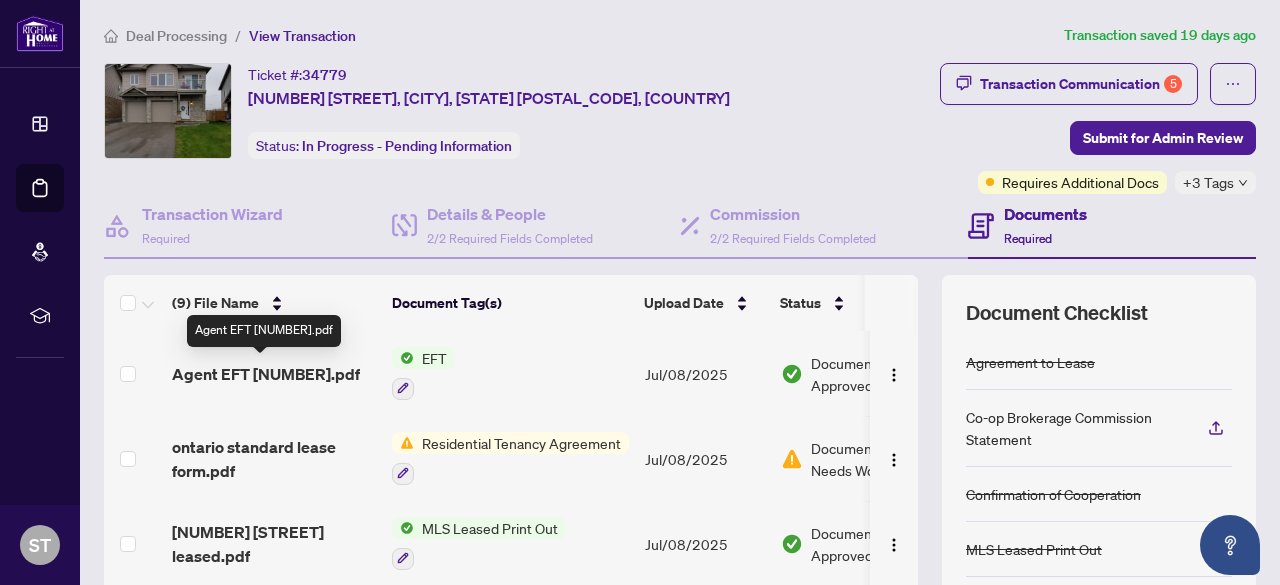click on "Agent EFT [NUMBER].pdf" at bounding box center (266, 374) 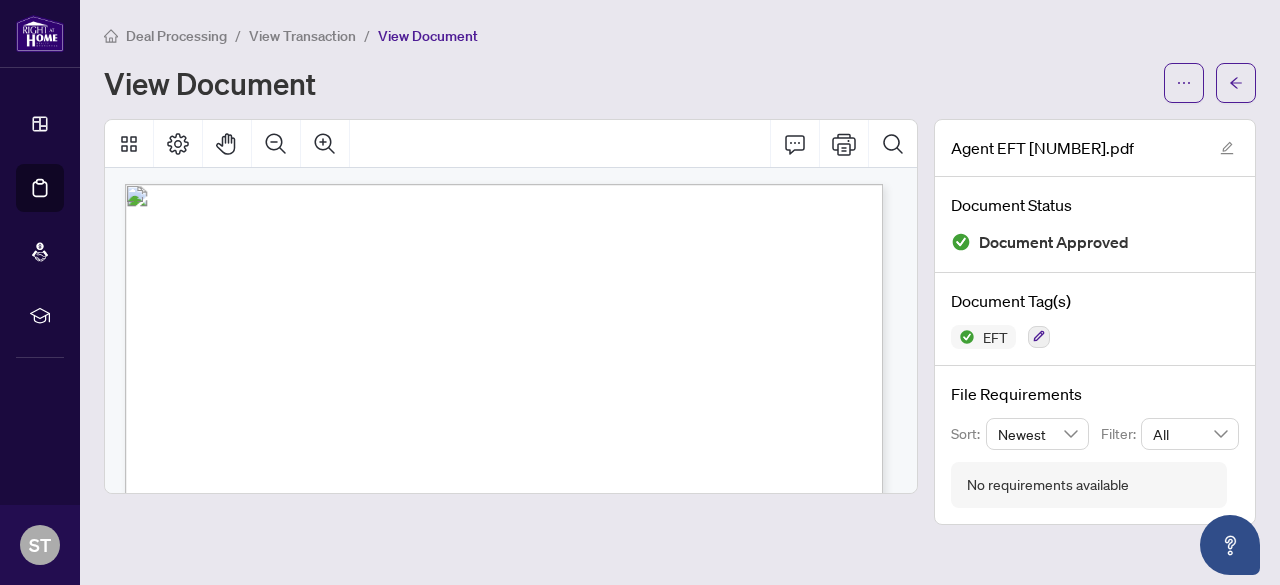 scroll, scrollTop: 0, scrollLeft: 0, axis: both 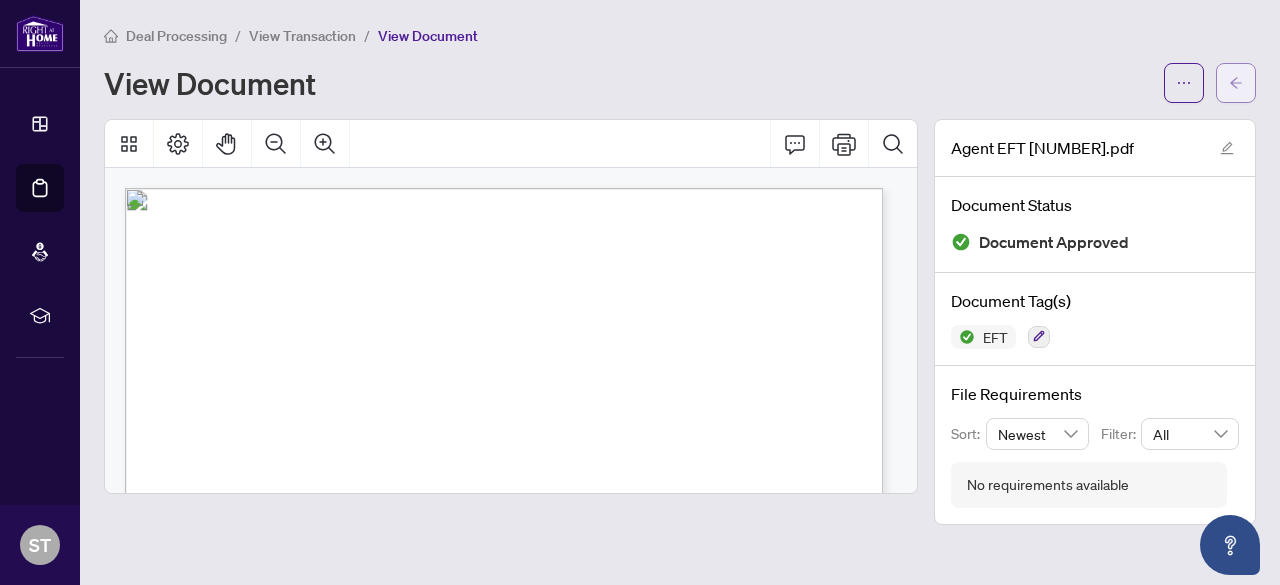 click at bounding box center [1236, 83] 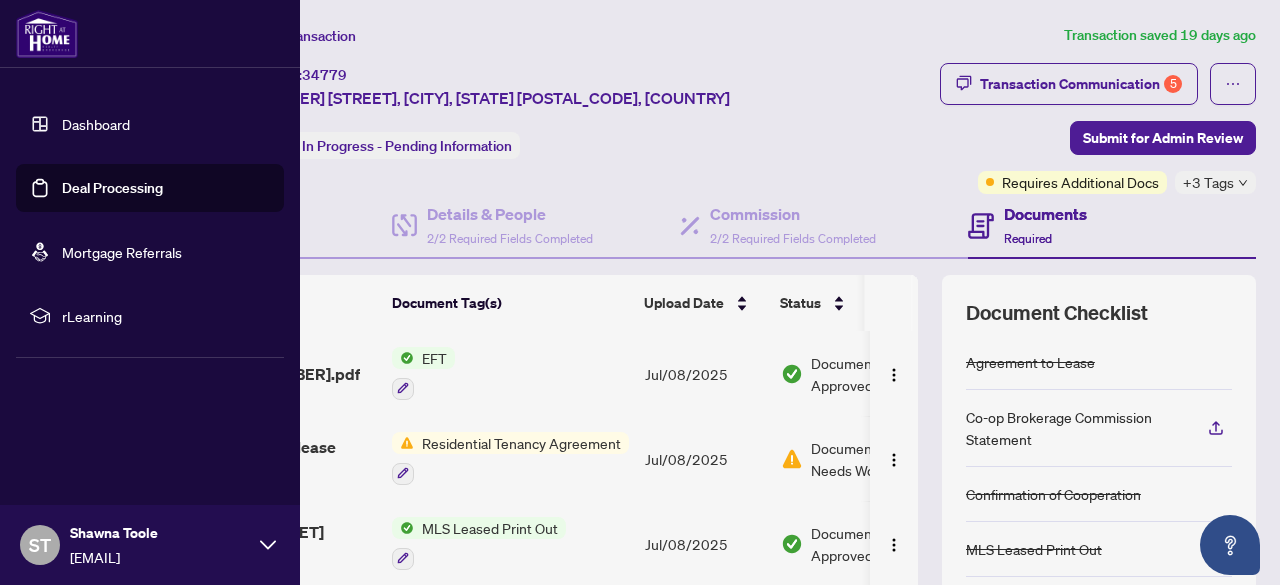 click on "Dashboard" at bounding box center [96, 124] 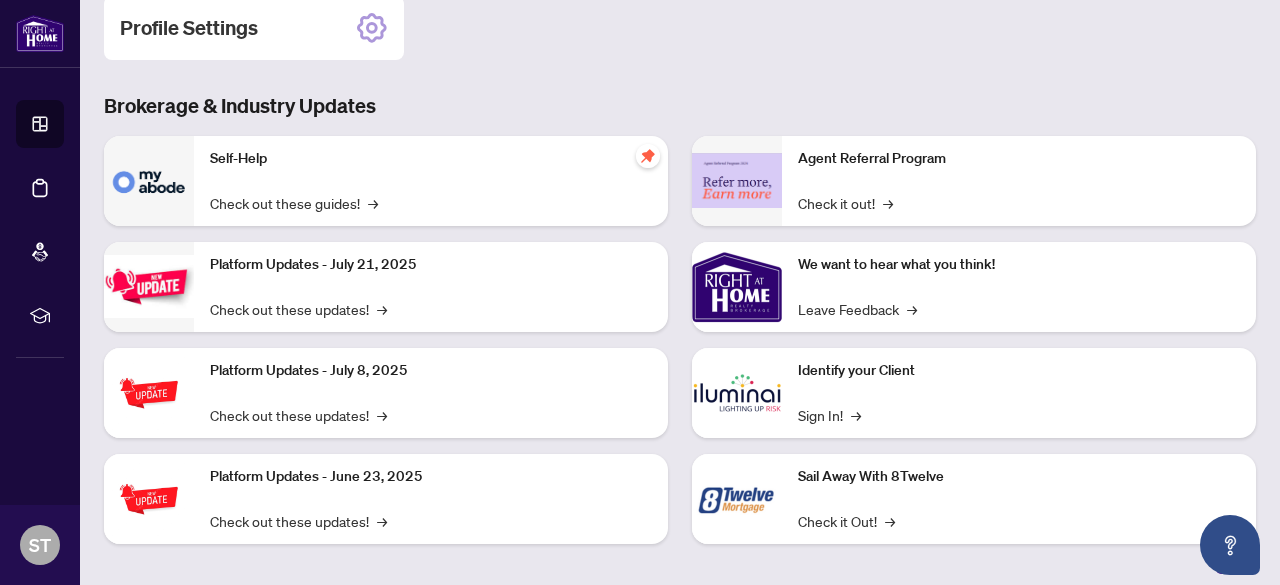 scroll, scrollTop: 330, scrollLeft: 0, axis: vertical 